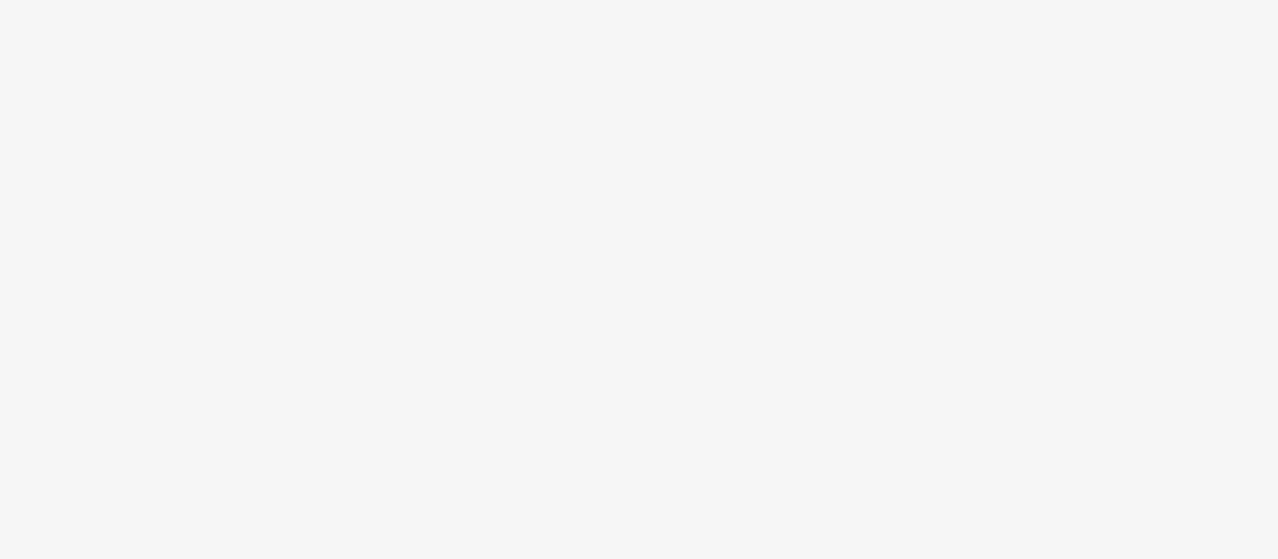 scroll, scrollTop: 0, scrollLeft: 0, axis: both 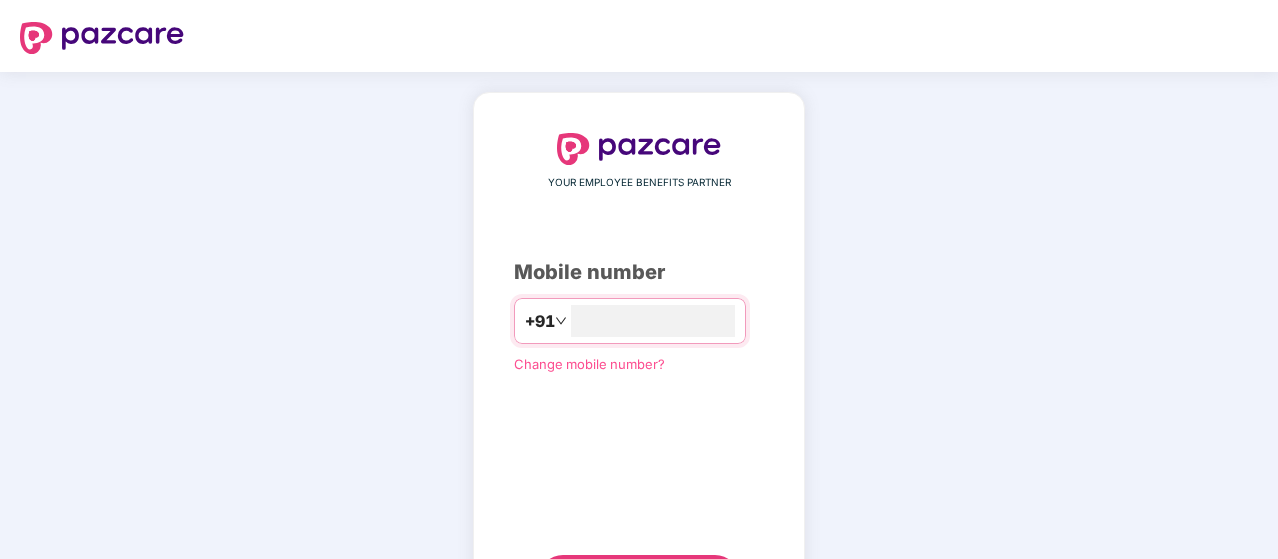 type on "**********" 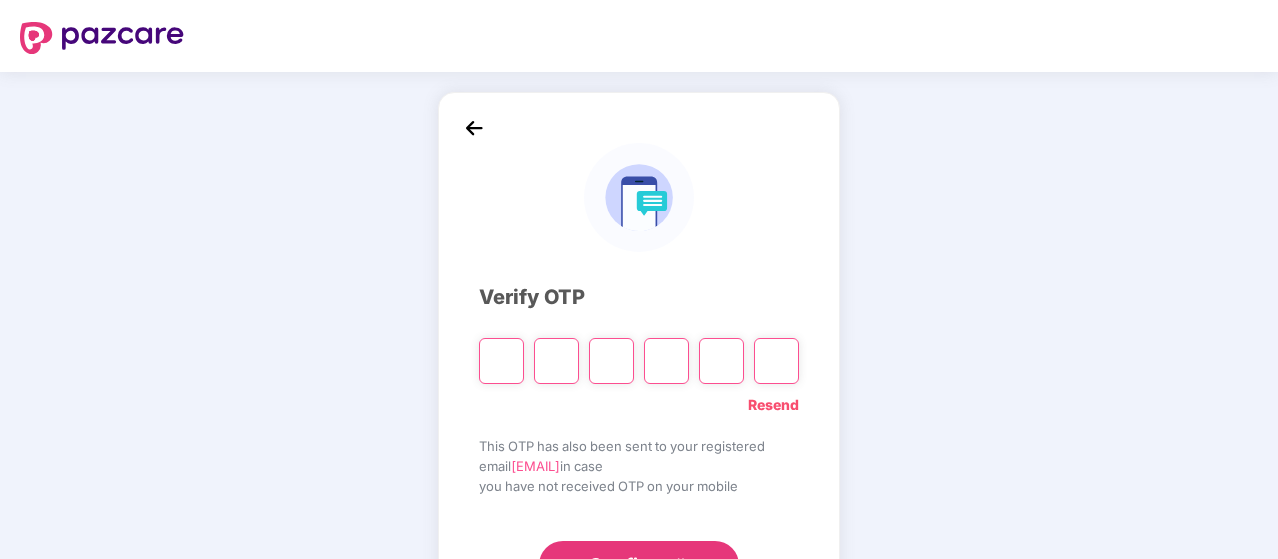 type on "*" 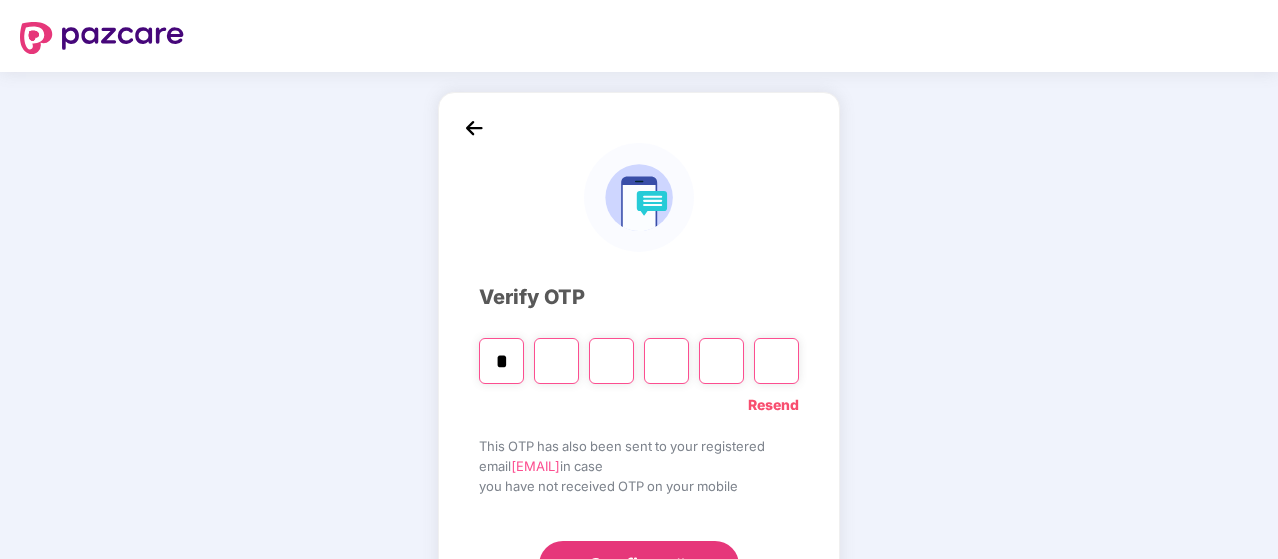 type on "*" 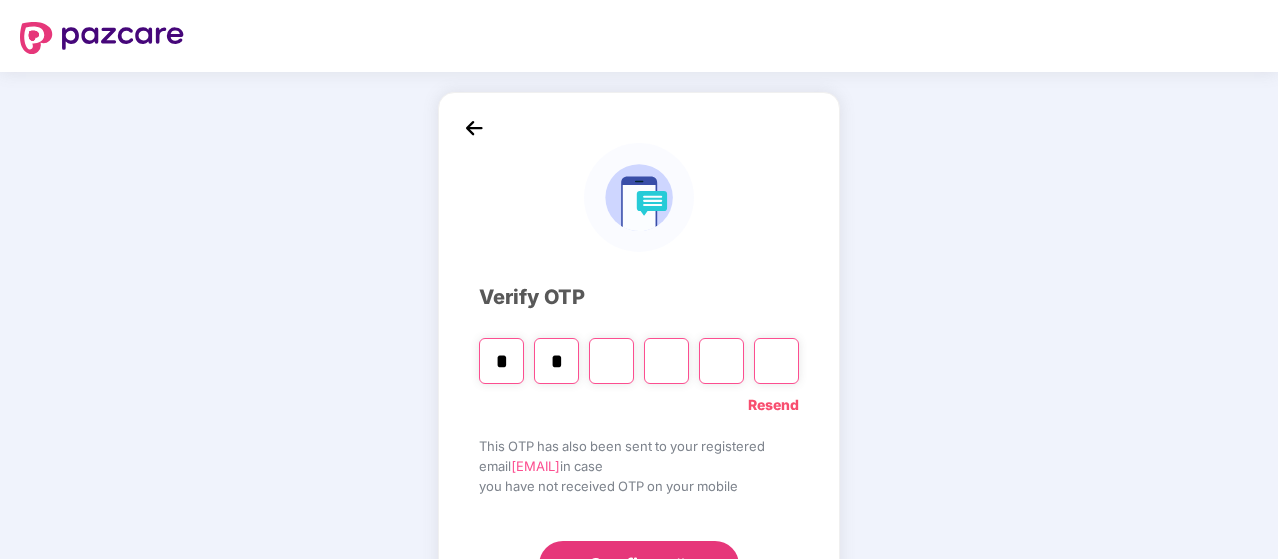 type on "*" 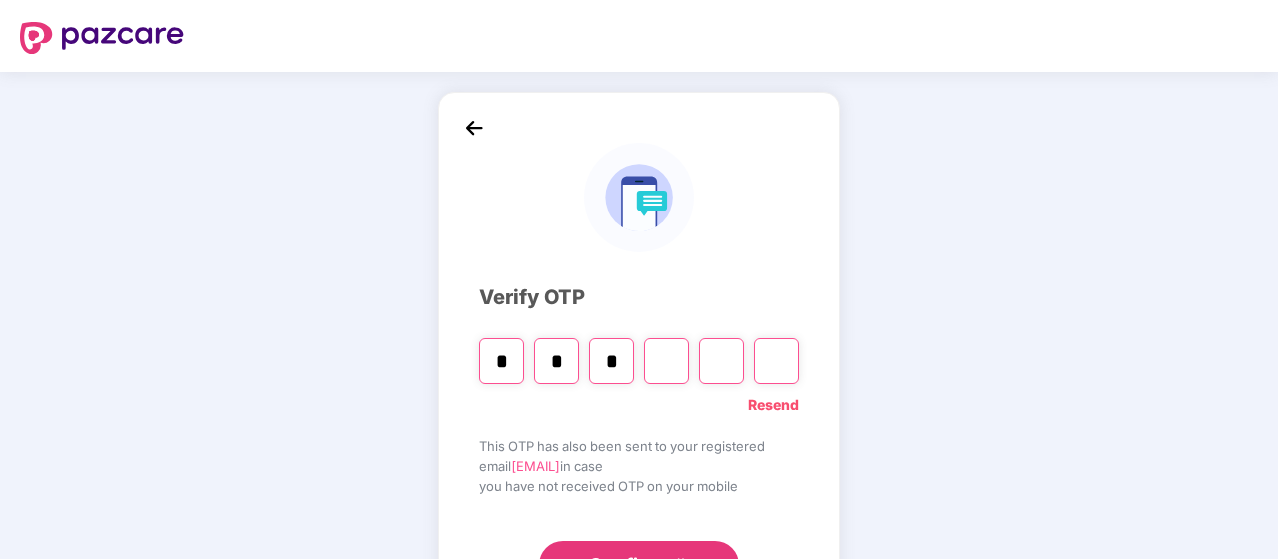 type on "*" 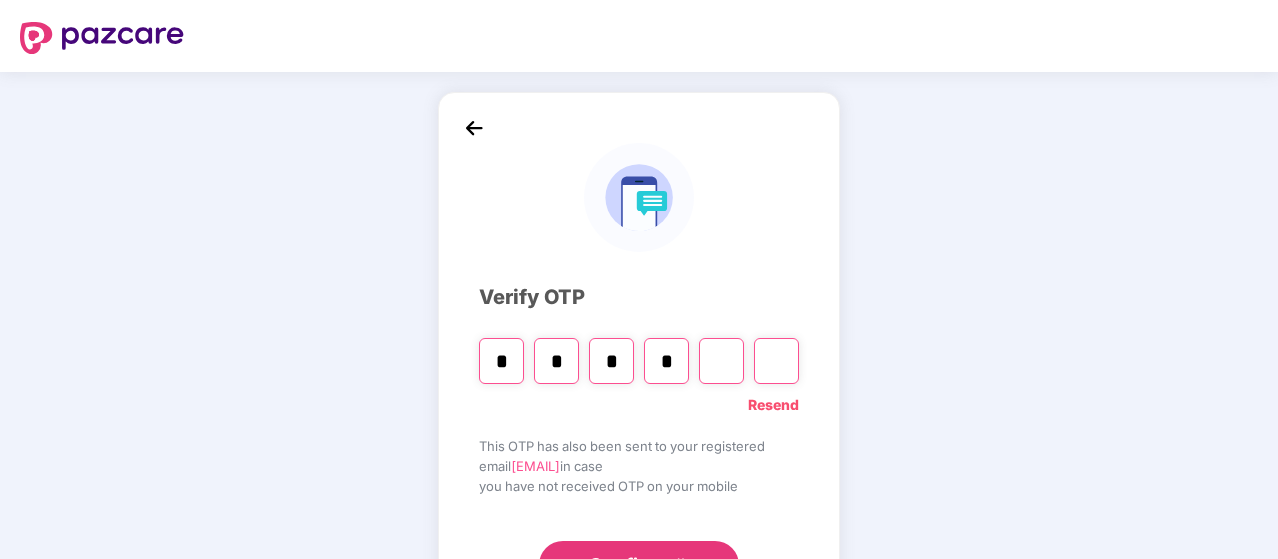 type on "*" 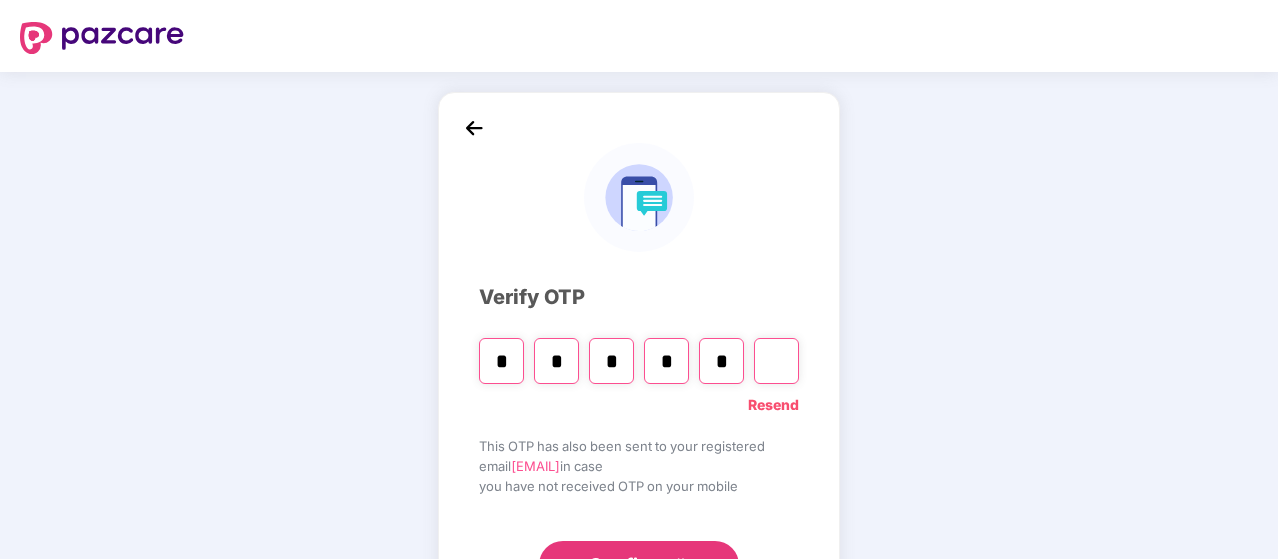 type on "*" 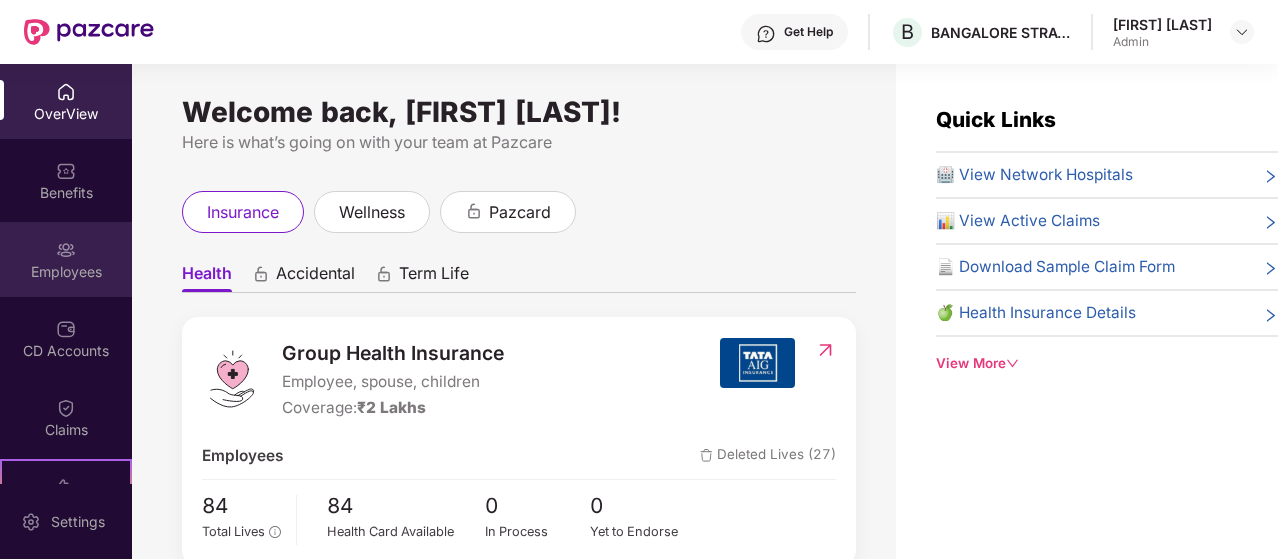 click at bounding box center (66, 250) 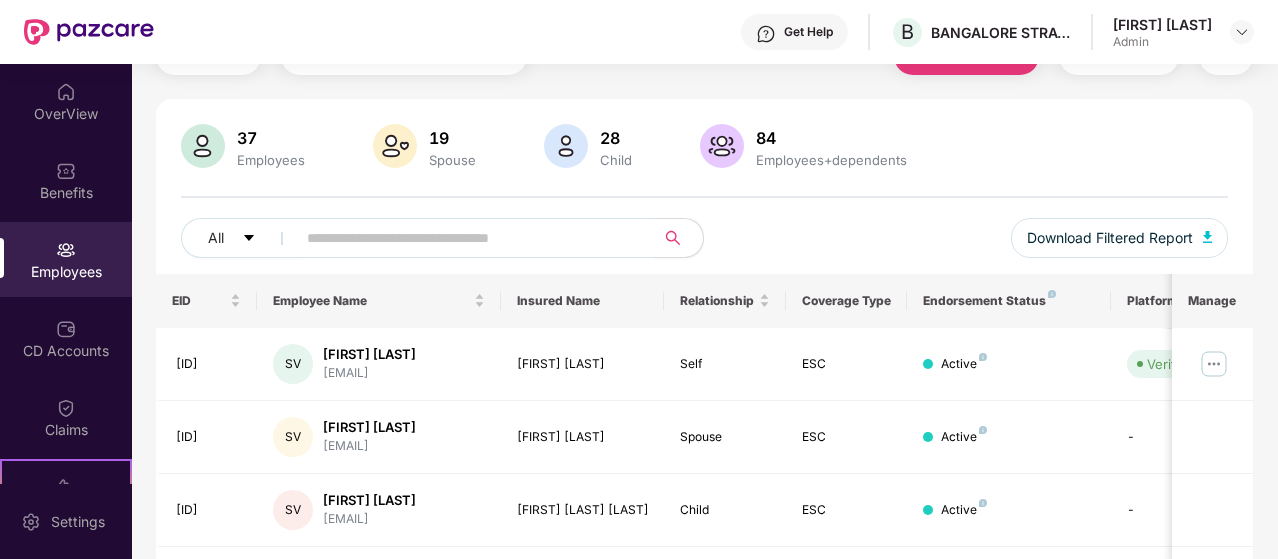 scroll, scrollTop: 168, scrollLeft: 0, axis: vertical 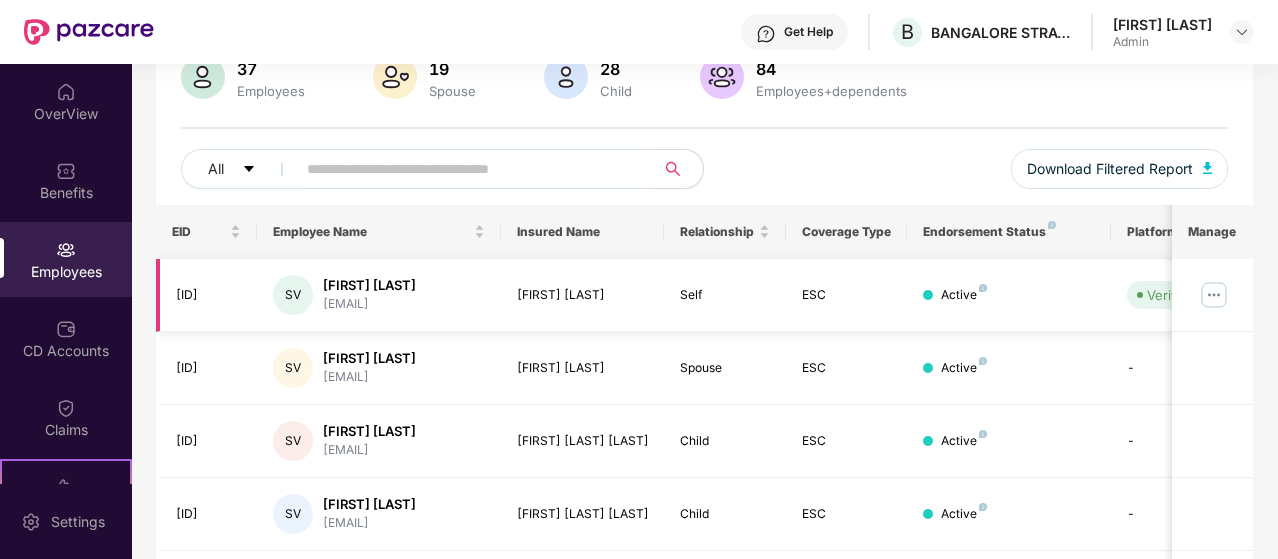 click at bounding box center [1214, 295] 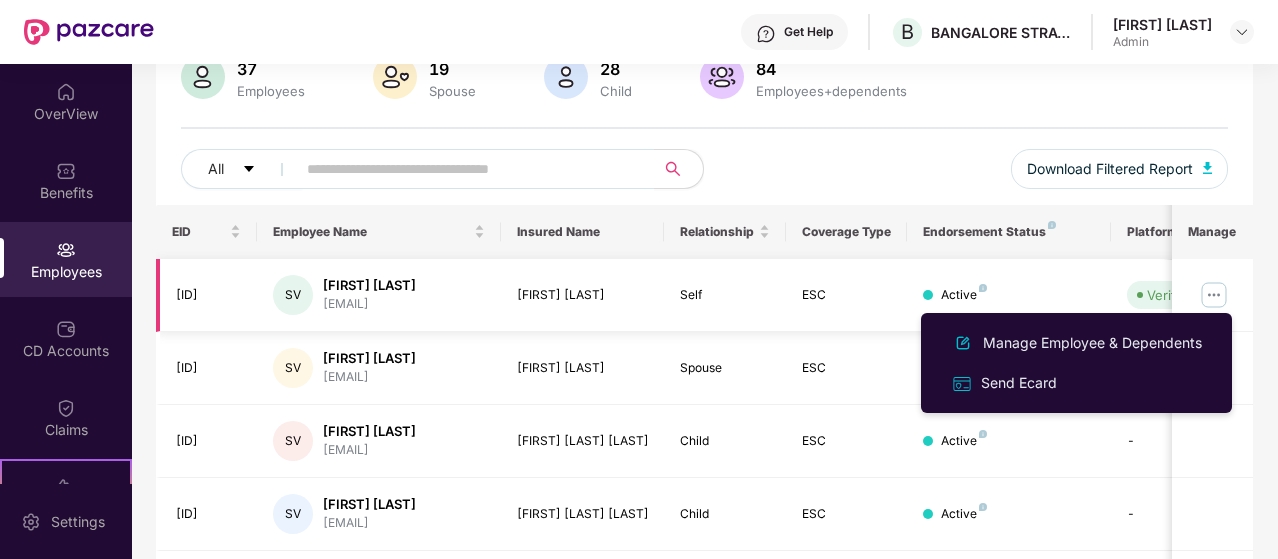 click at bounding box center [1214, 295] 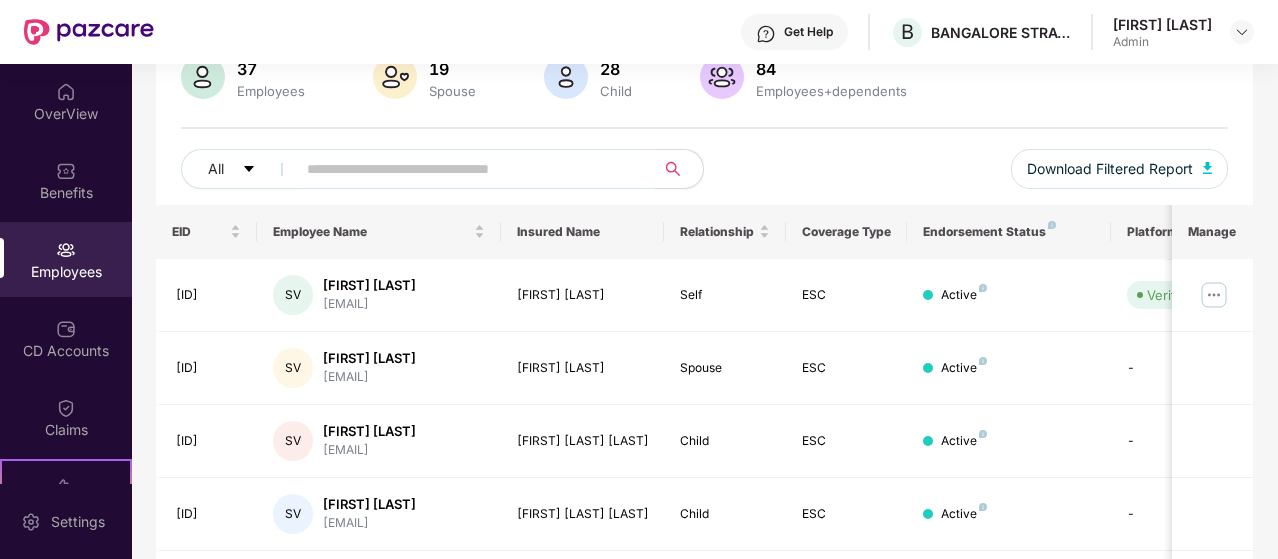 click at bounding box center (467, 169) 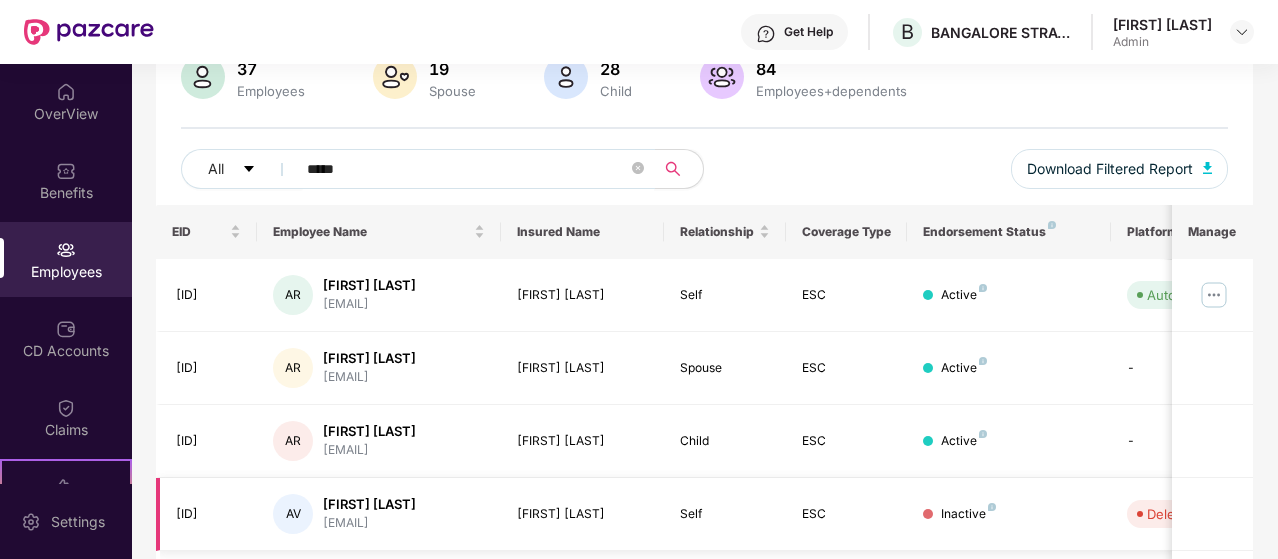 type on "*****" 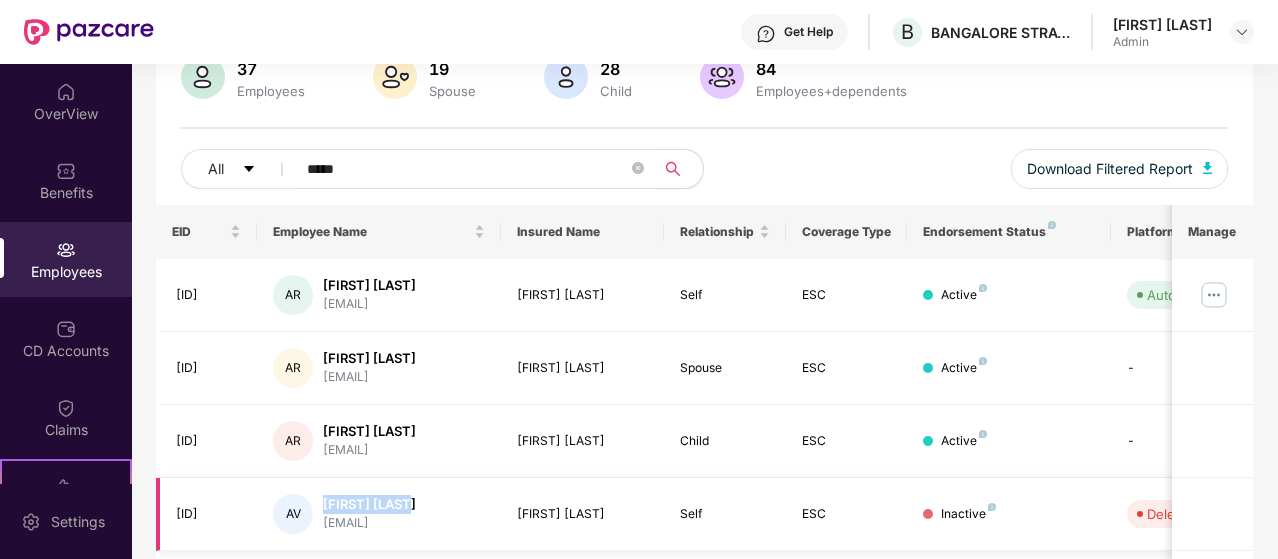 drag, startPoint x: 422, startPoint y: 502, endPoint x: 324, endPoint y: 500, distance: 98.02041 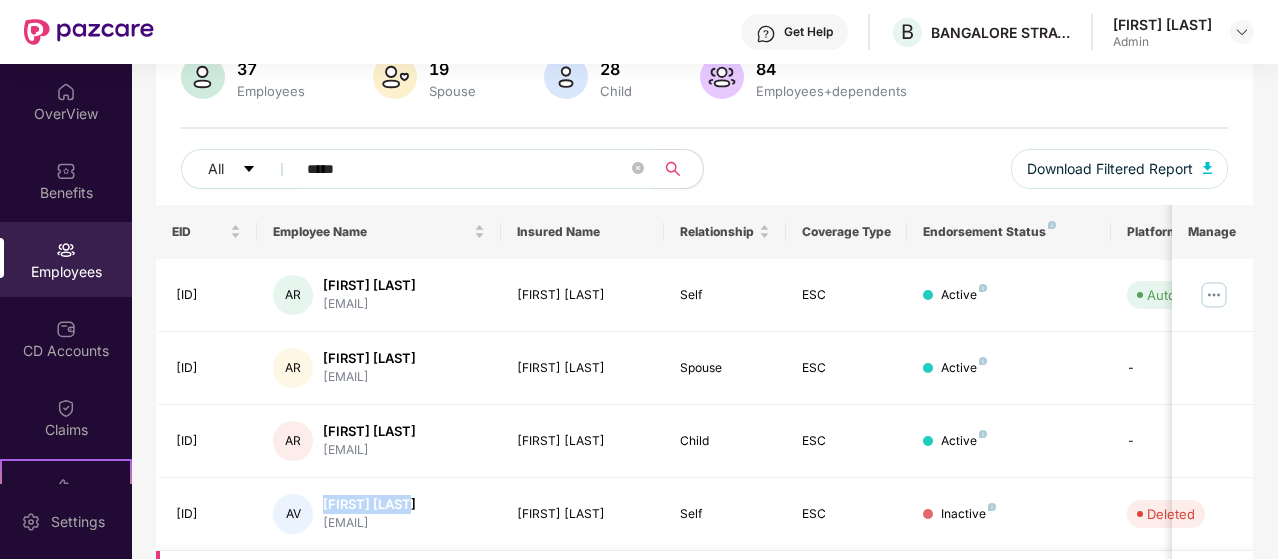 copy on "[ID]" 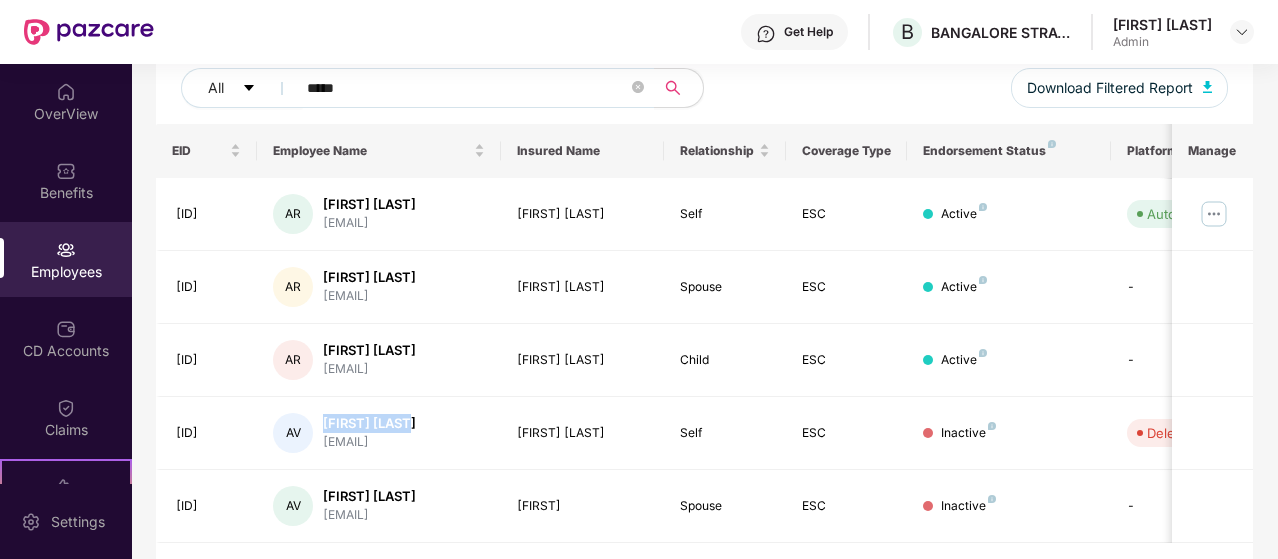 scroll, scrollTop: 302, scrollLeft: 0, axis: vertical 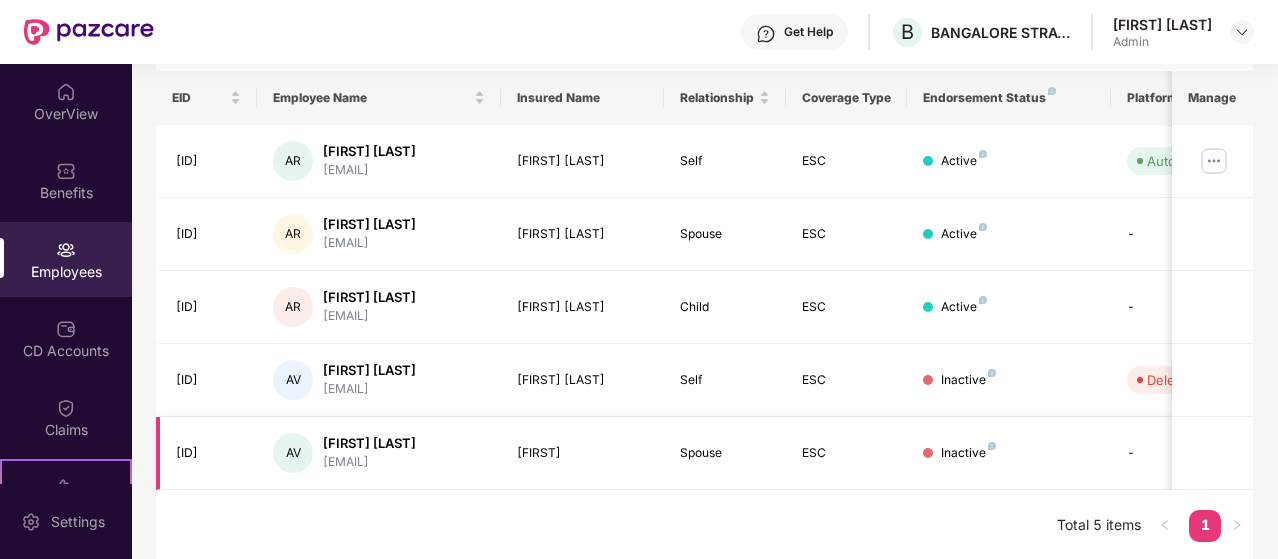click on "Spouse" at bounding box center [725, 453] 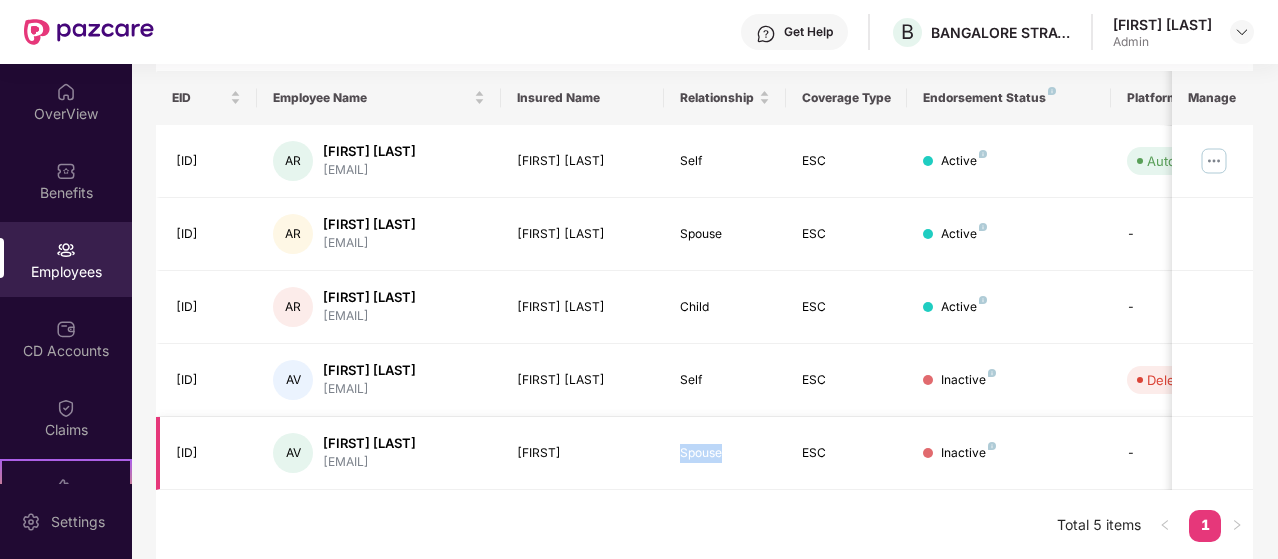 copy on "Spouse" 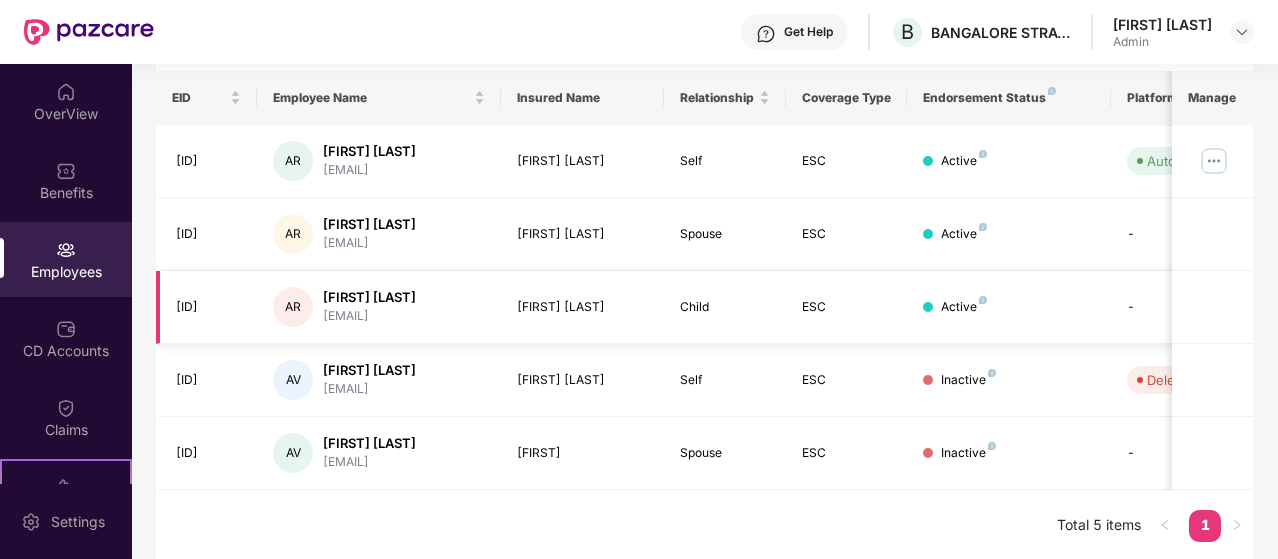 click on "Child" at bounding box center [725, 307] 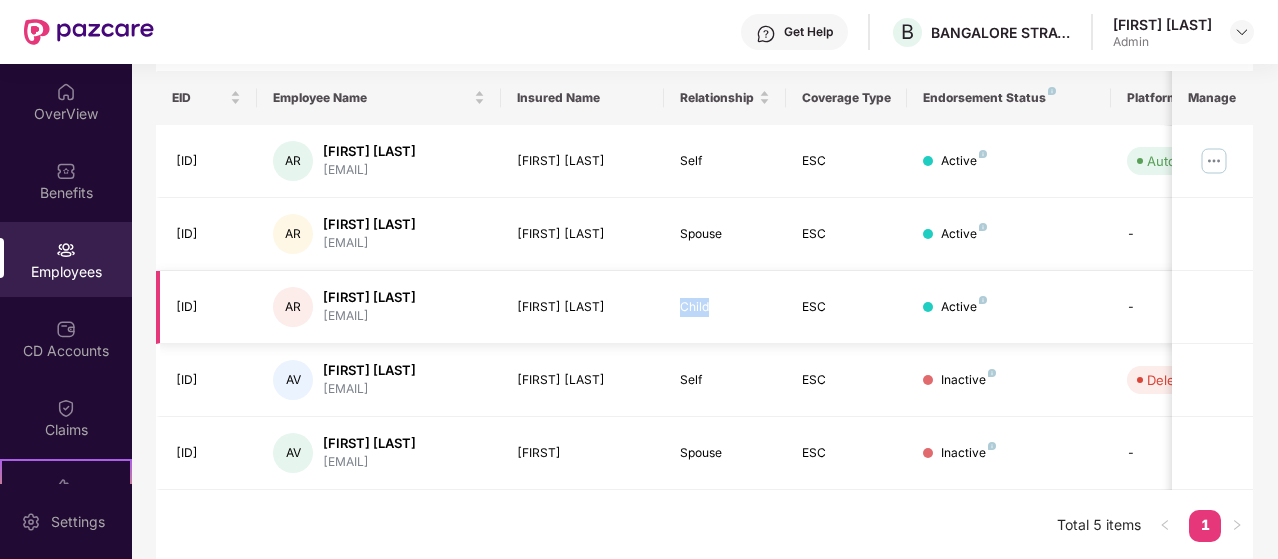 click on "Child" at bounding box center [725, 307] 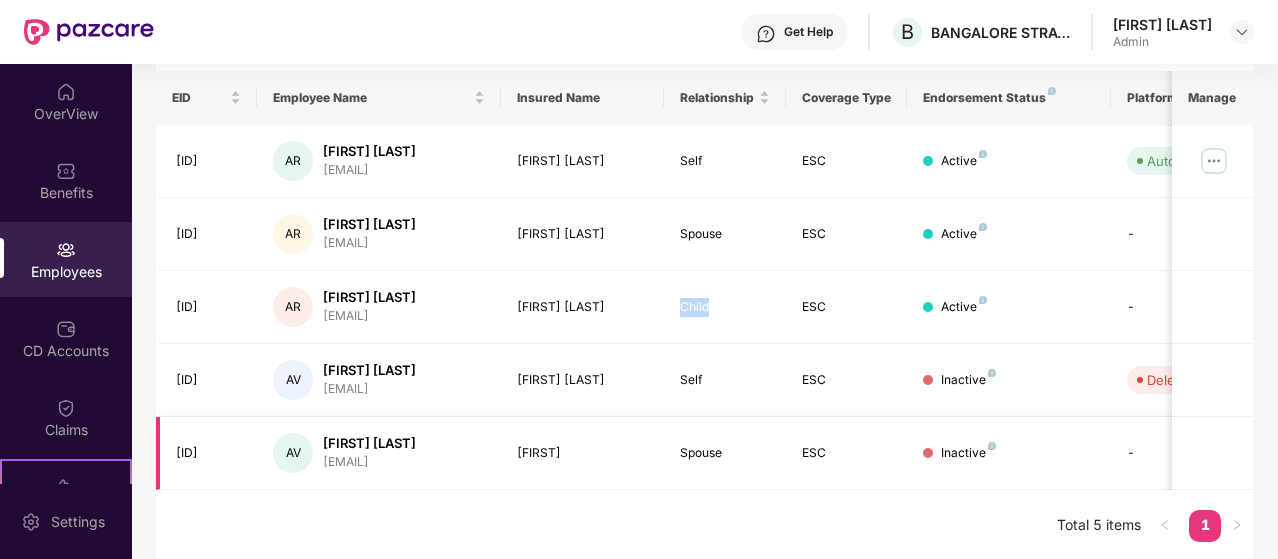 copy on "Child" 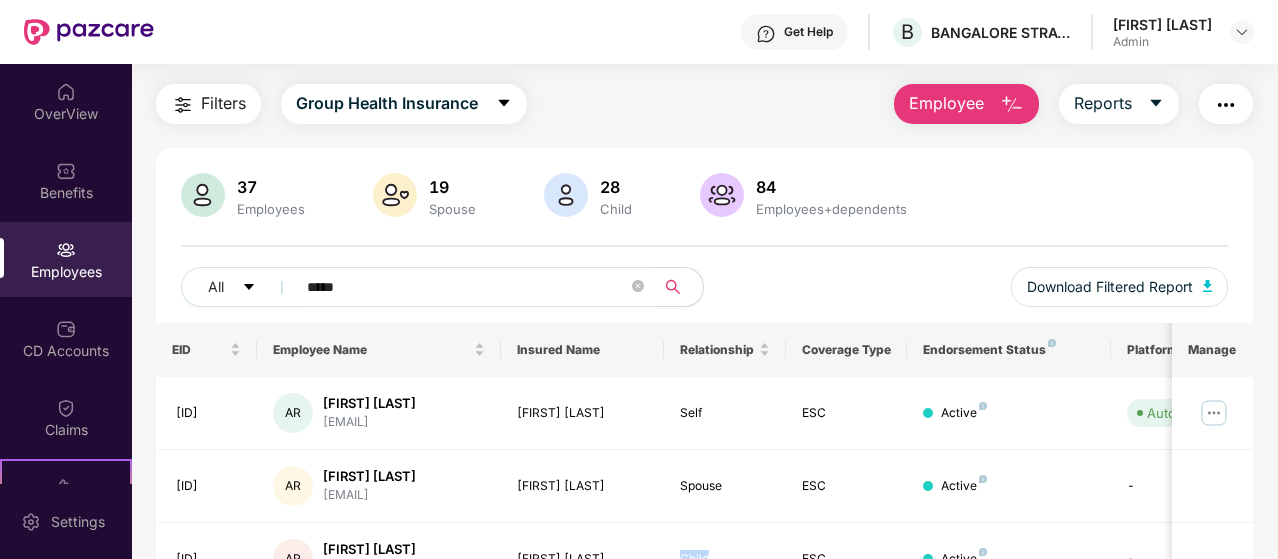 scroll, scrollTop: 0, scrollLeft: 0, axis: both 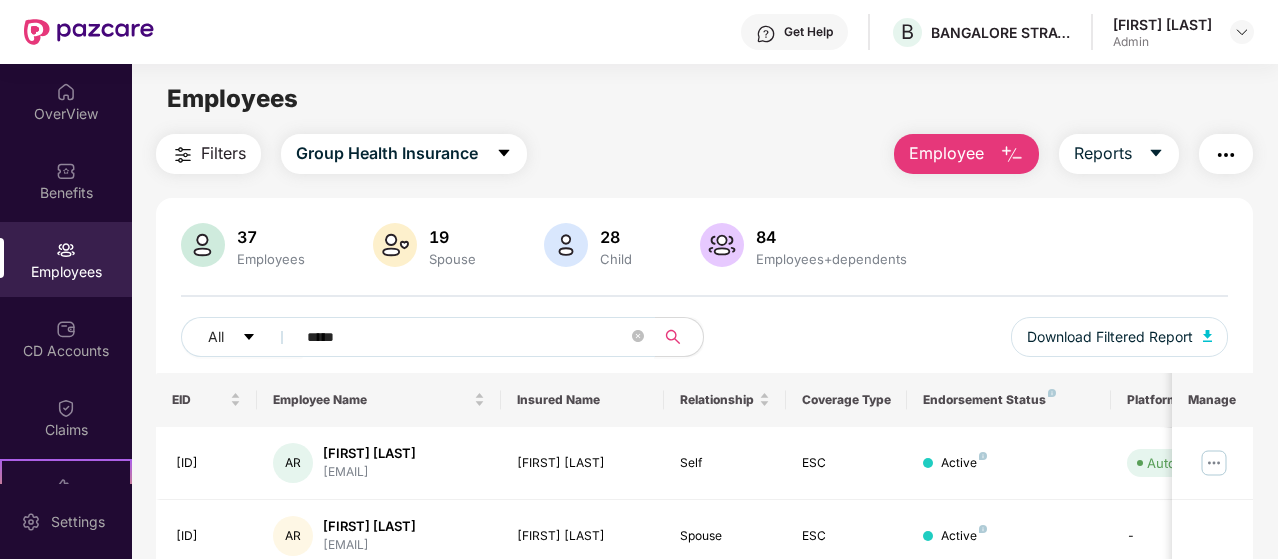 drag, startPoint x: 640, startPoint y: 331, endPoint x: 592, endPoint y: 317, distance: 50 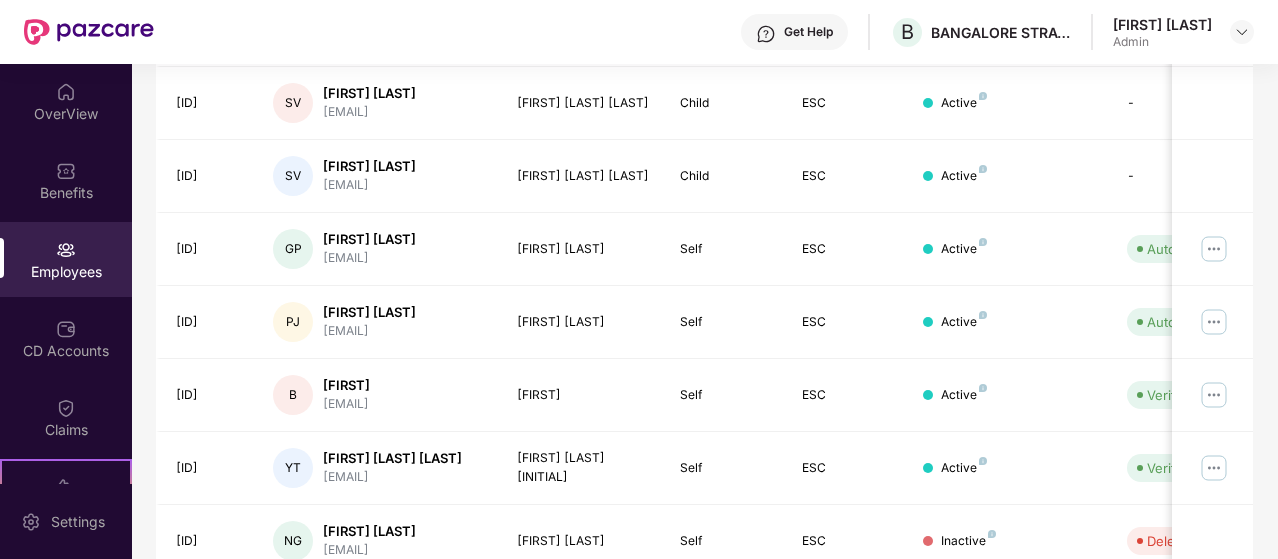 scroll, scrollTop: 524, scrollLeft: 0, axis: vertical 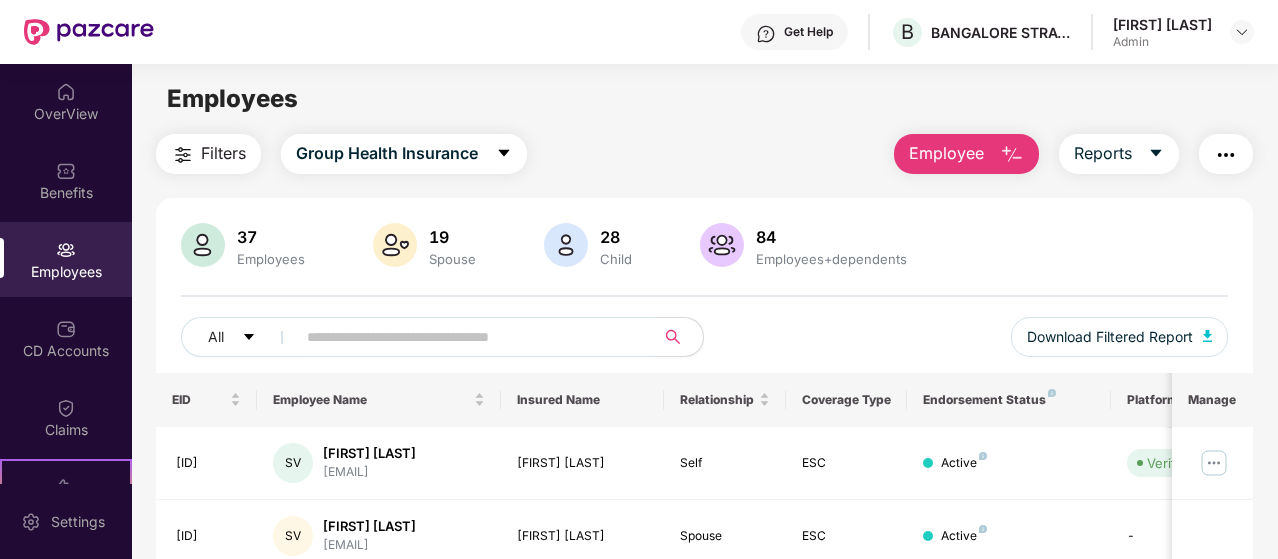 click at bounding box center (1012, 155) 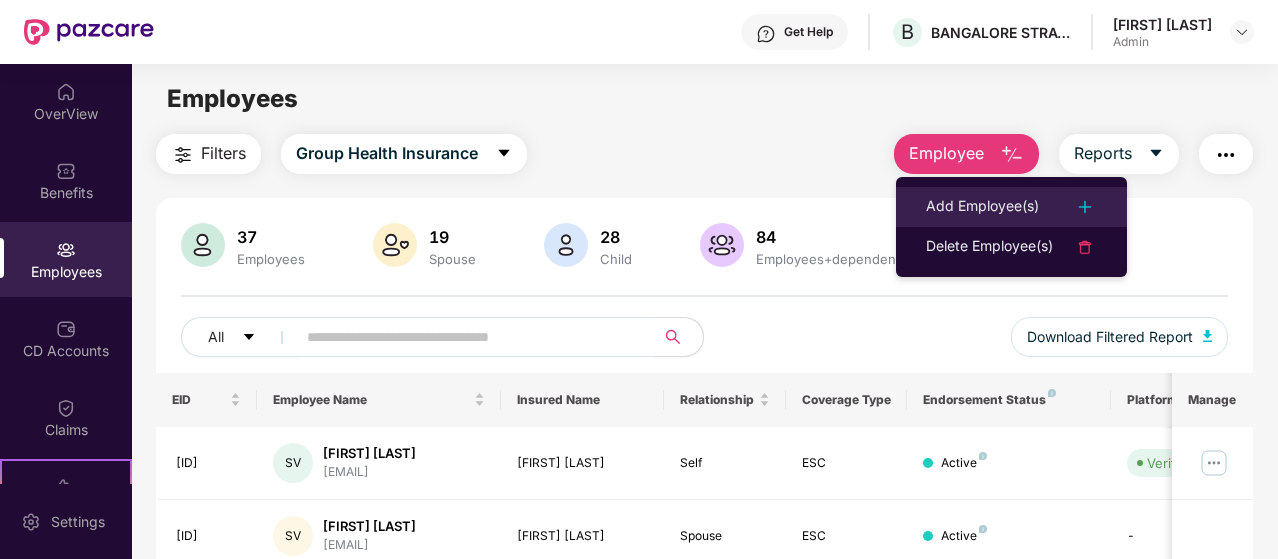 click at bounding box center [1085, 207] 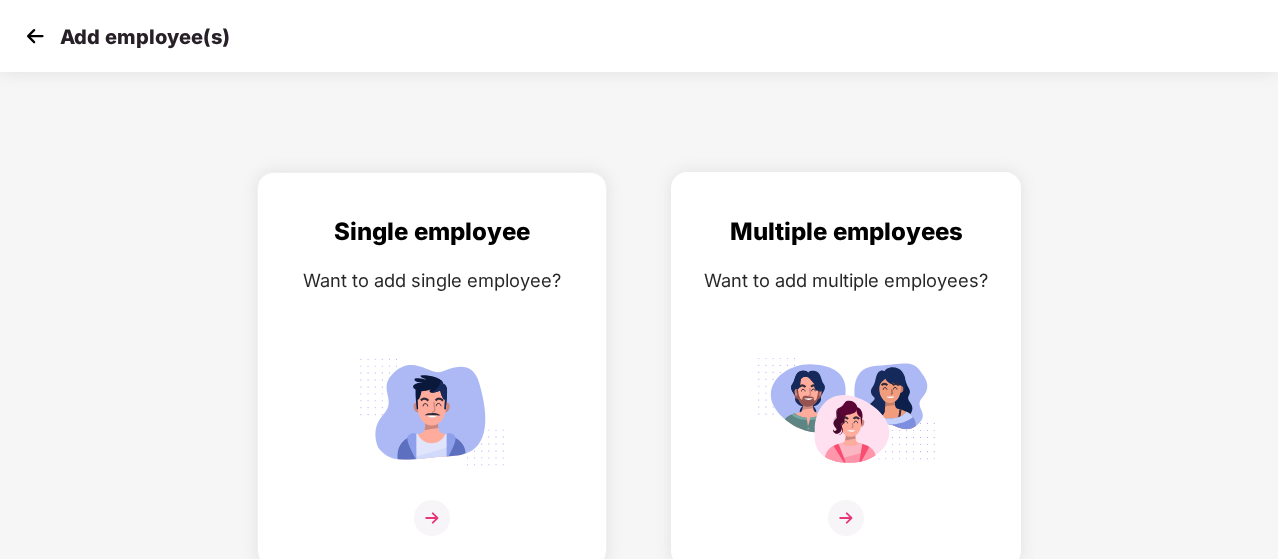 click at bounding box center (846, 518) 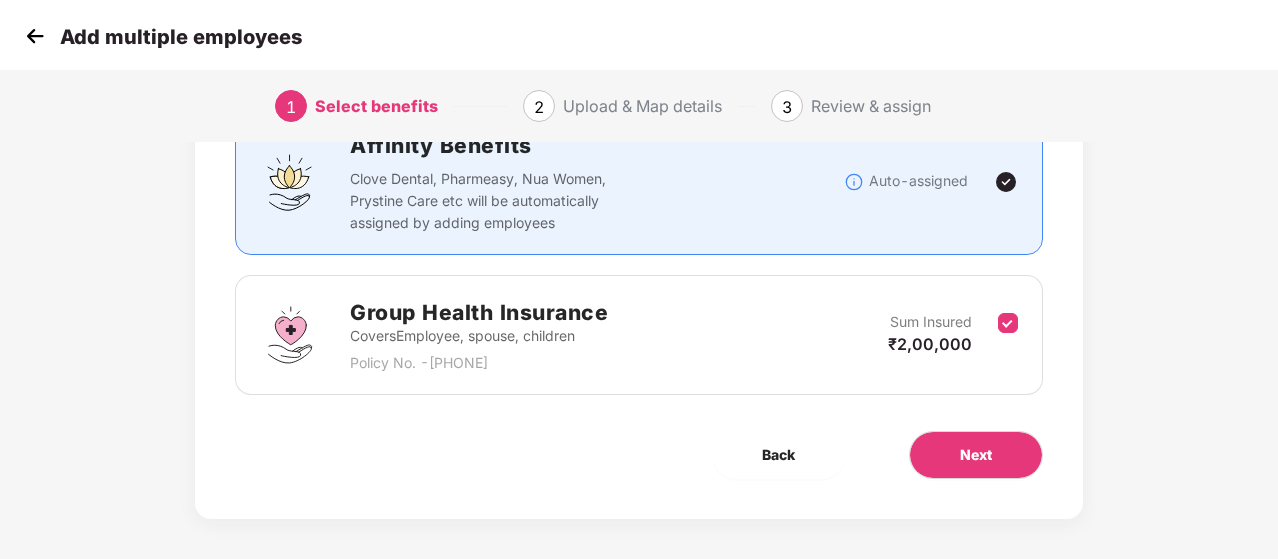 scroll, scrollTop: 178, scrollLeft: 0, axis: vertical 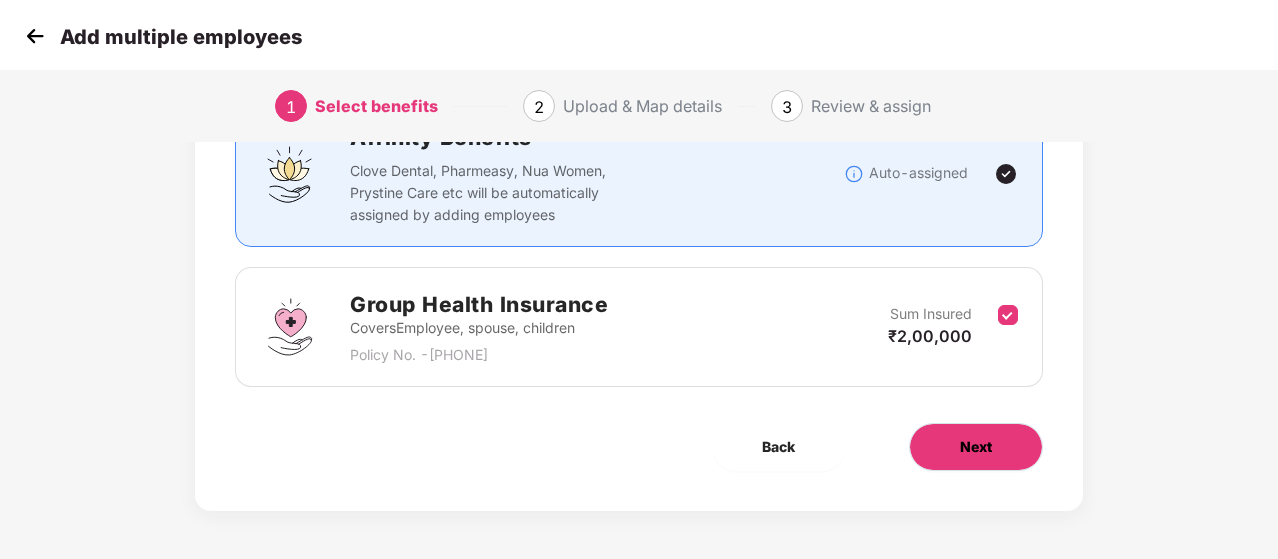 click on "Next" at bounding box center (976, 447) 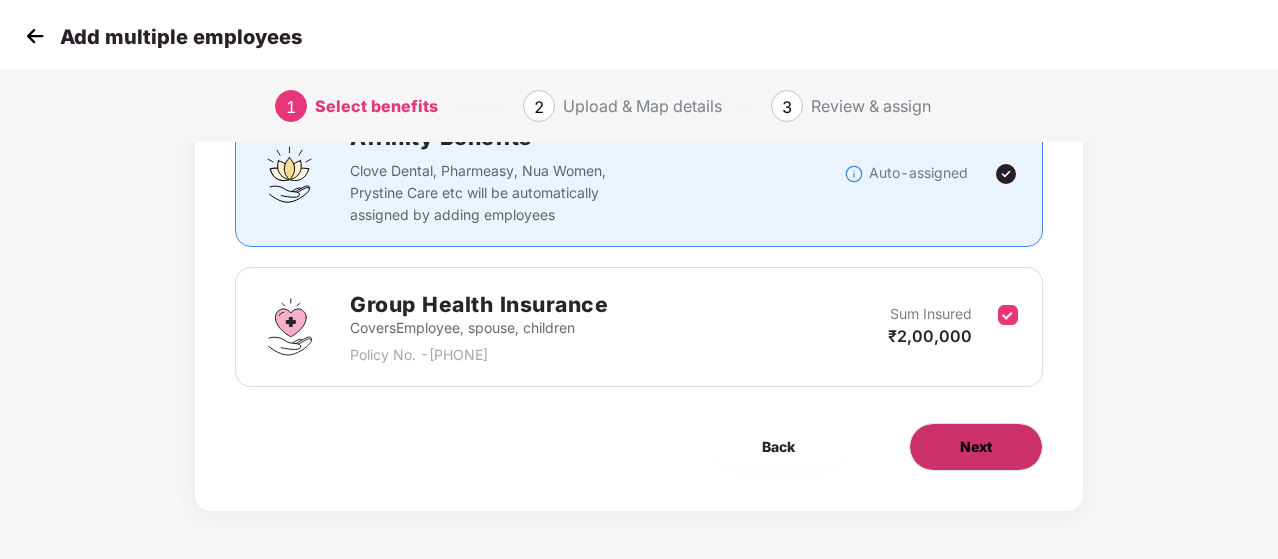 scroll, scrollTop: 0, scrollLeft: 0, axis: both 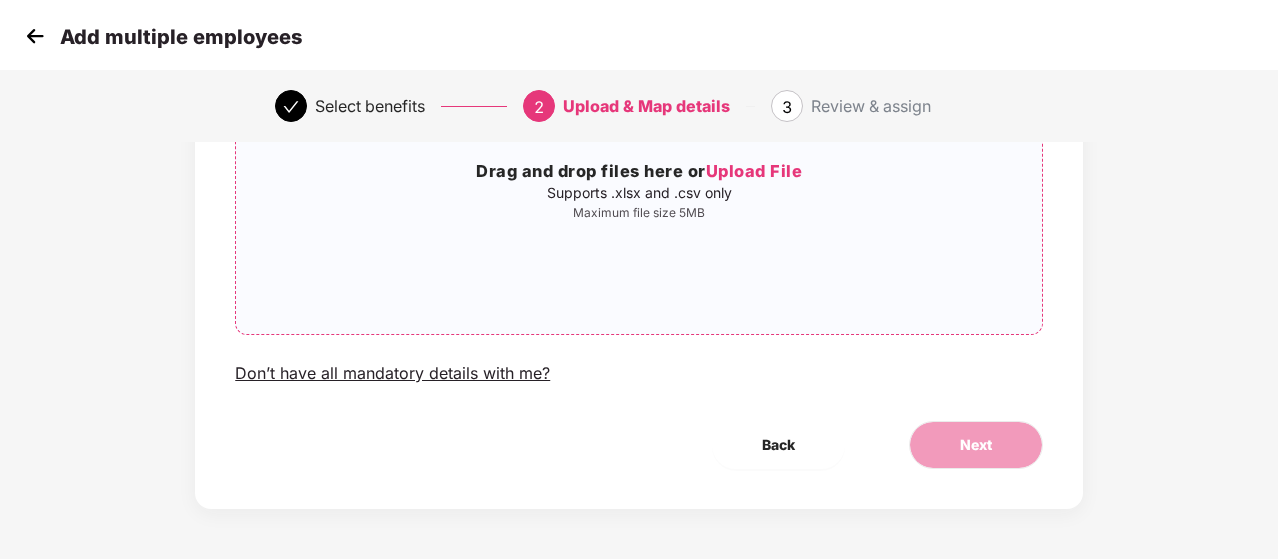 click on "Upload File" at bounding box center [754, 171] 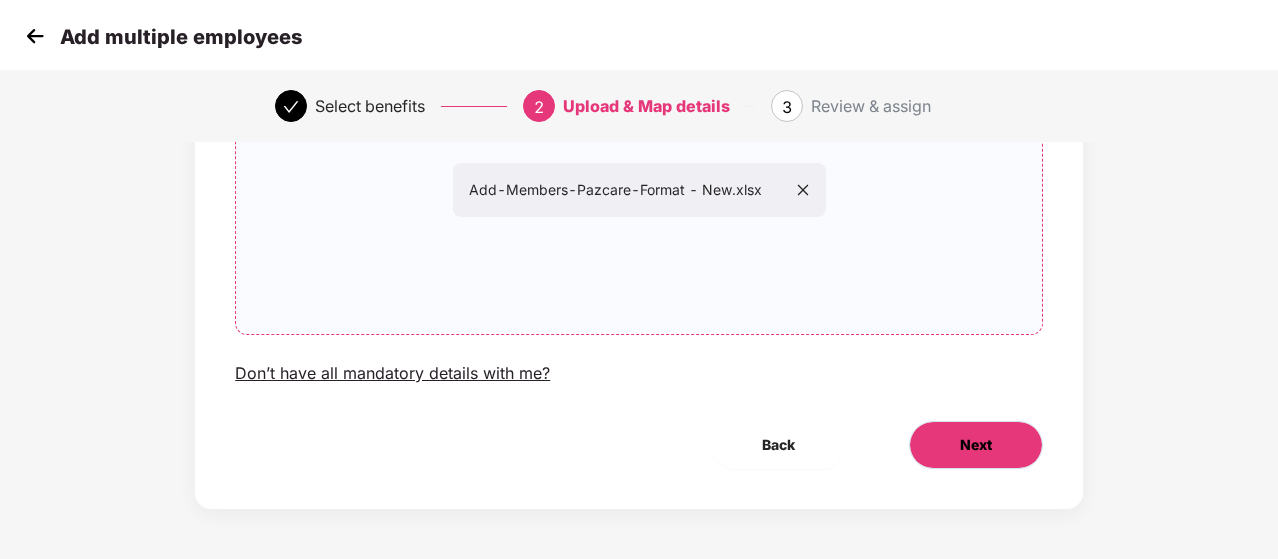 click on "Next" at bounding box center (976, 445) 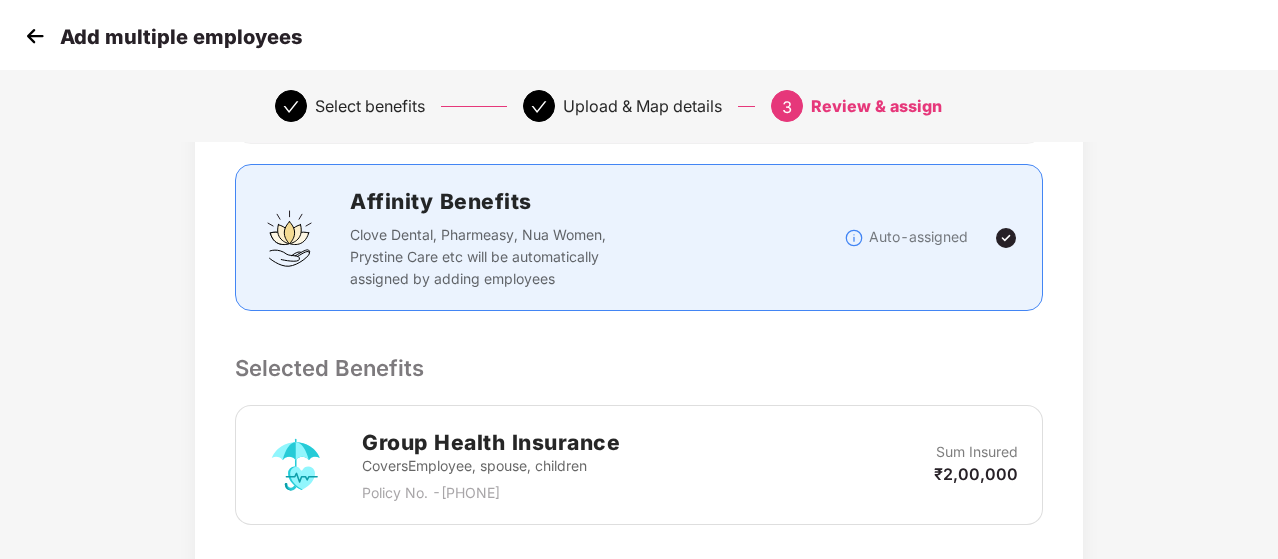 scroll, scrollTop: 0, scrollLeft: 0, axis: both 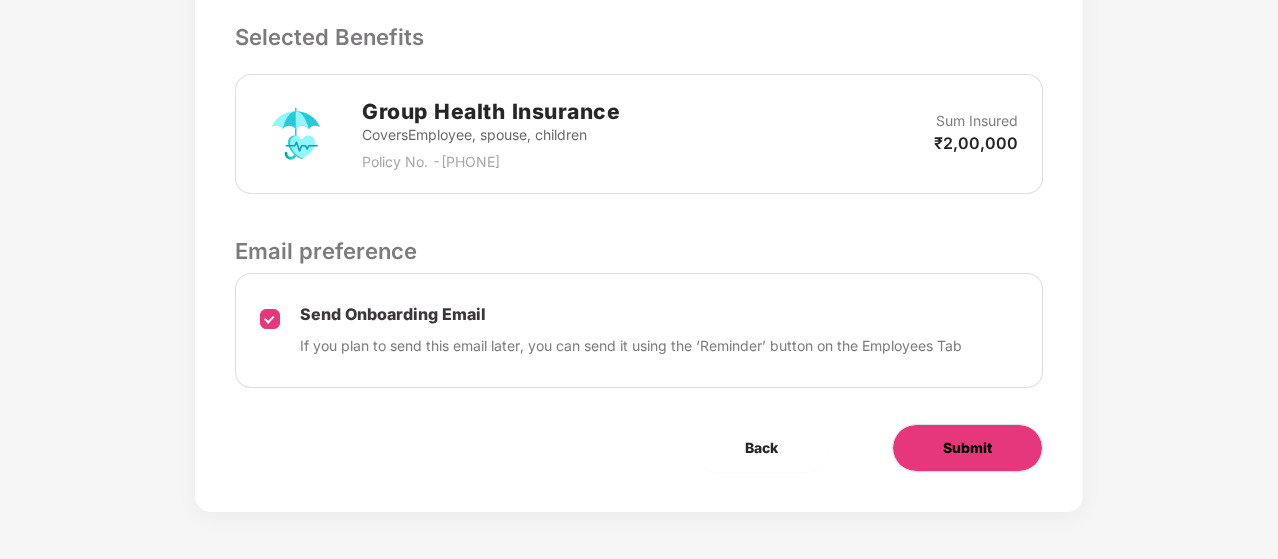 click on "Submit" at bounding box center (967, 448) 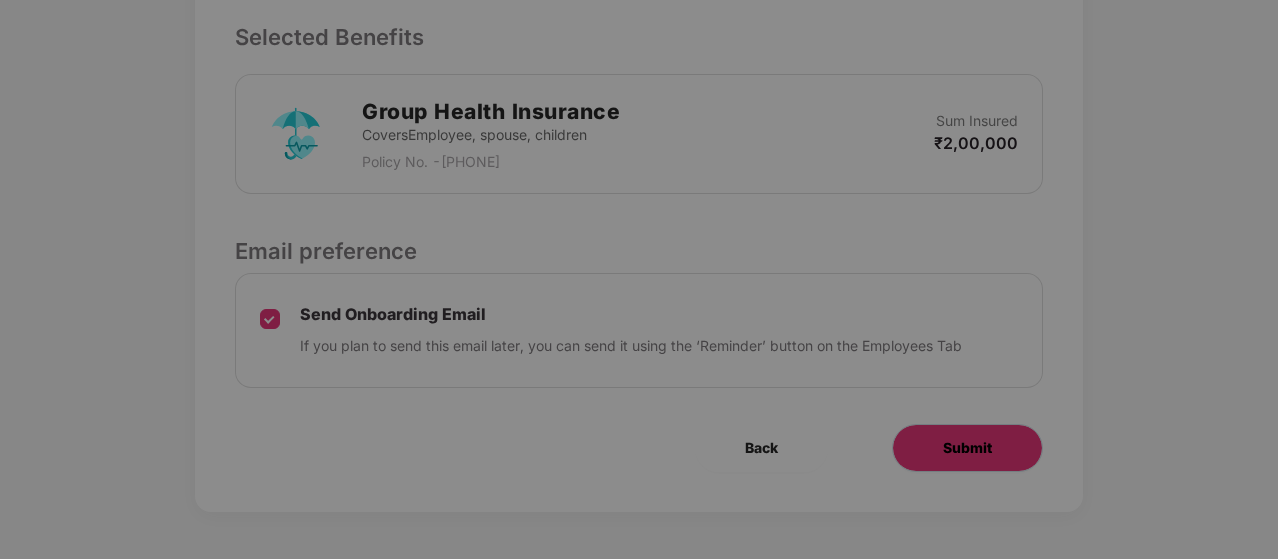 scroll, scrollTop: 0, scrollLeft: 0, axis: both 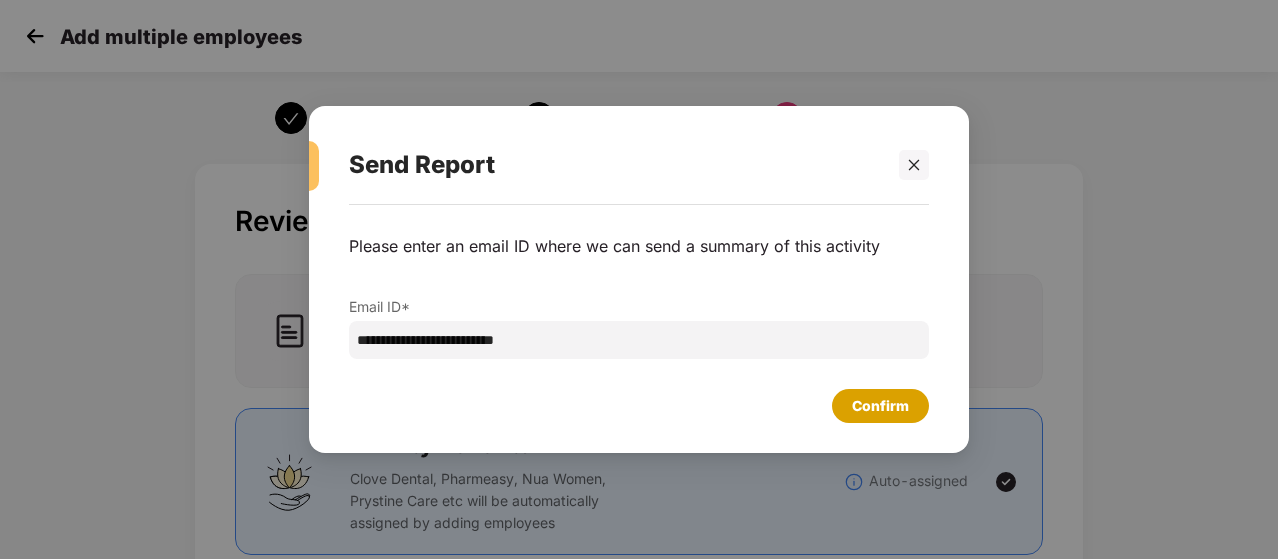 click on "Confirm" at bounding box center [880, 406] 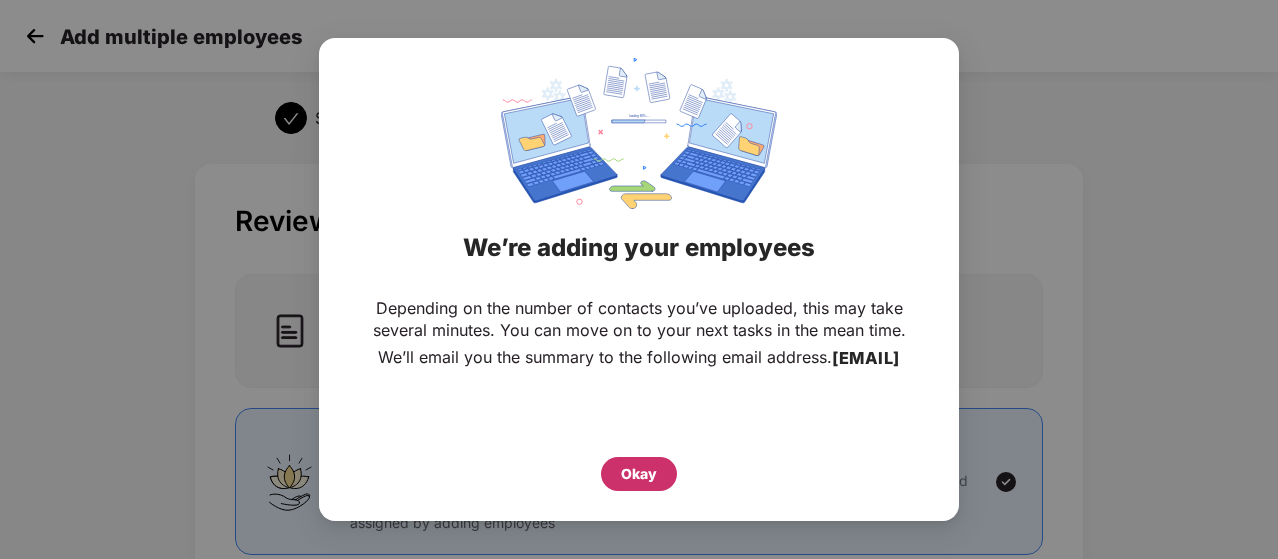 click on "Okay" at bounding box center (639, 474) 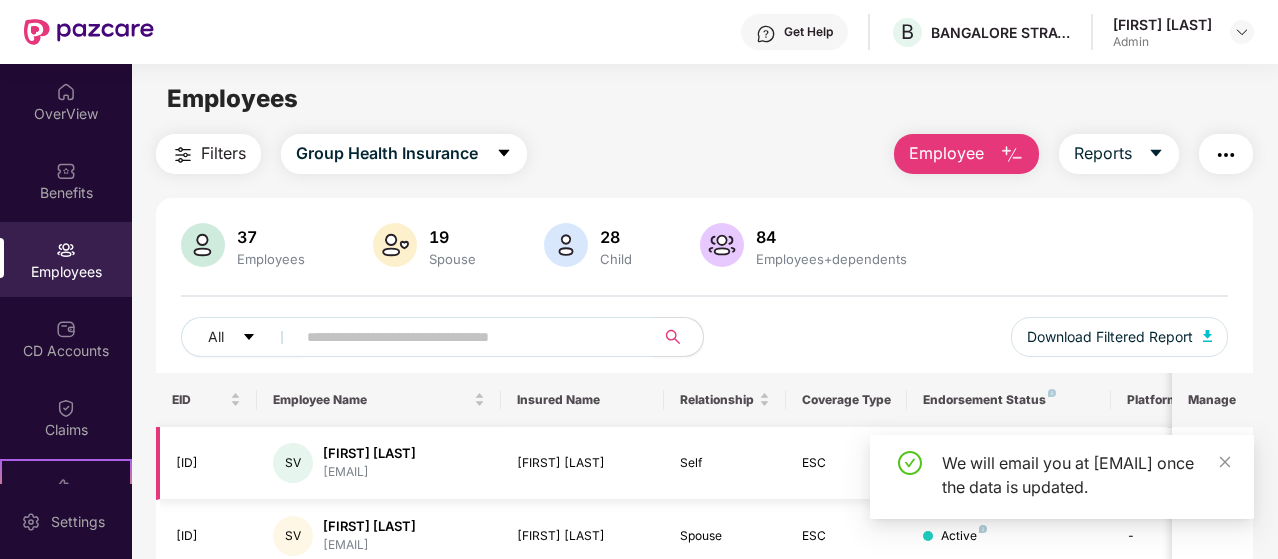 drag, startPoint x: 1226, startPoint y: 445, endPoint x: 1200, endPoint y: 445, distance: 26 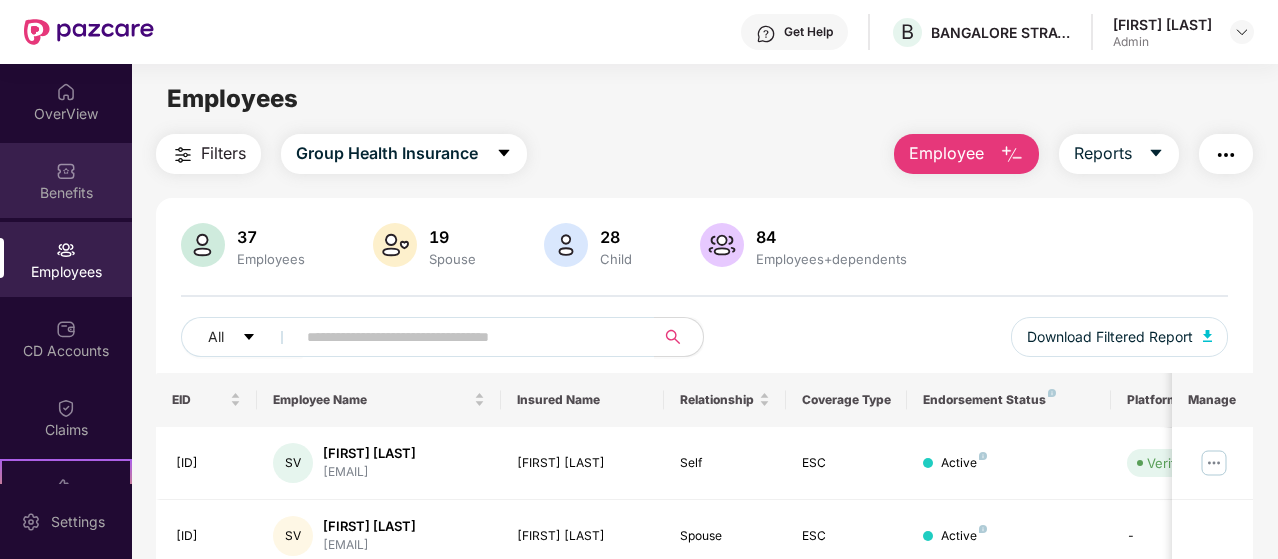 click on "Benefits" at bounding box center [66, 193] 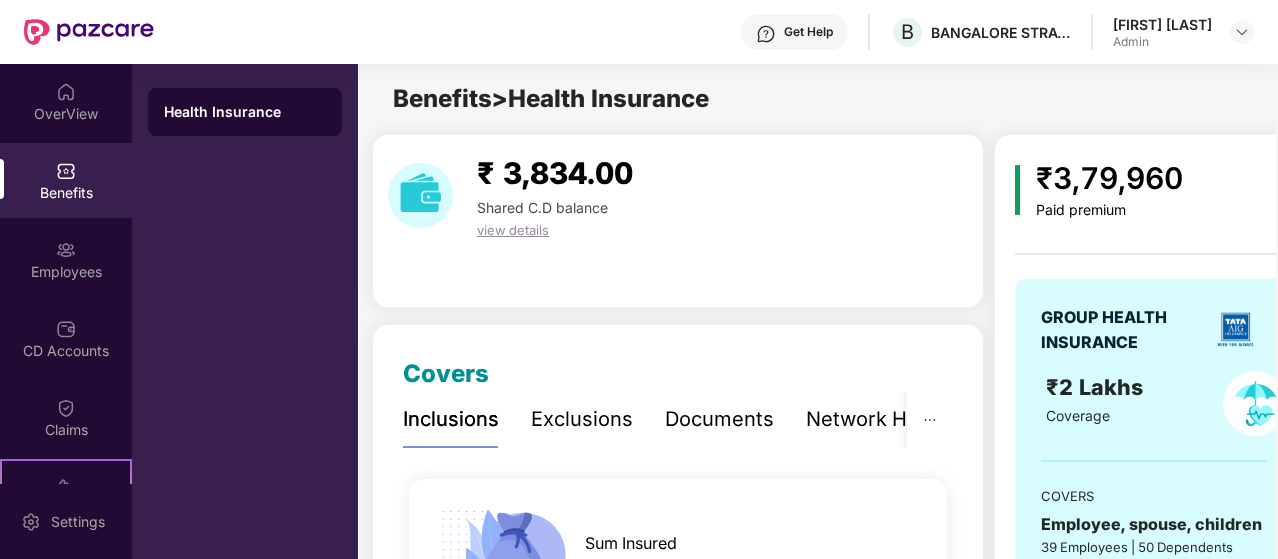 click on "view details" at bounding box center [513, 230] 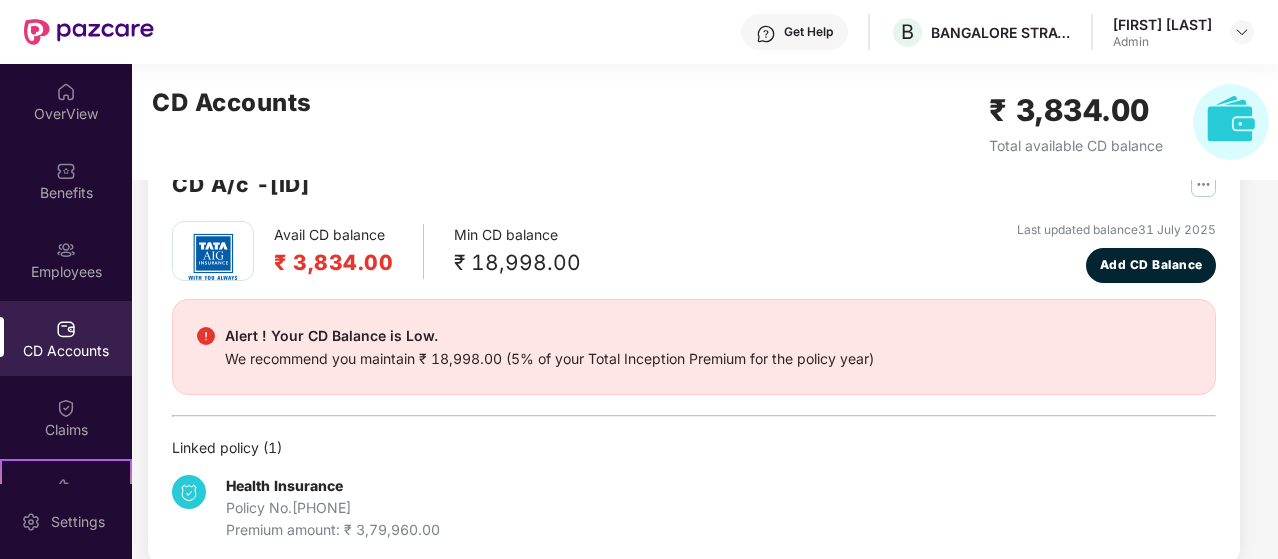 scroll, scrollTop: 88, scrollLeft: 0, axis: vertical 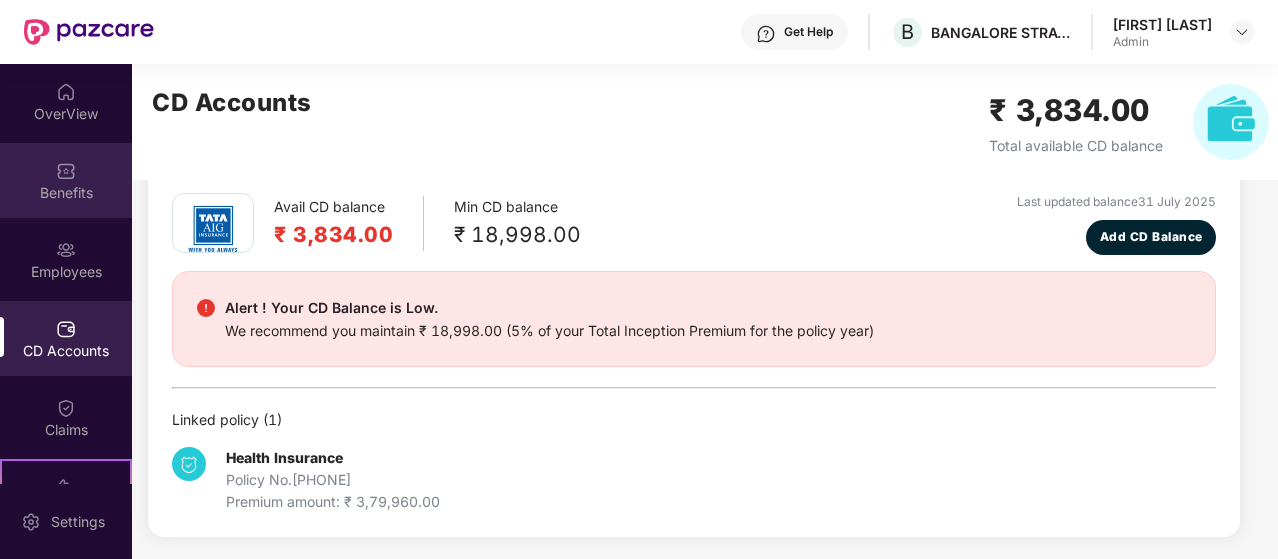 click on "Benefits" at bounding box center (66, 193) 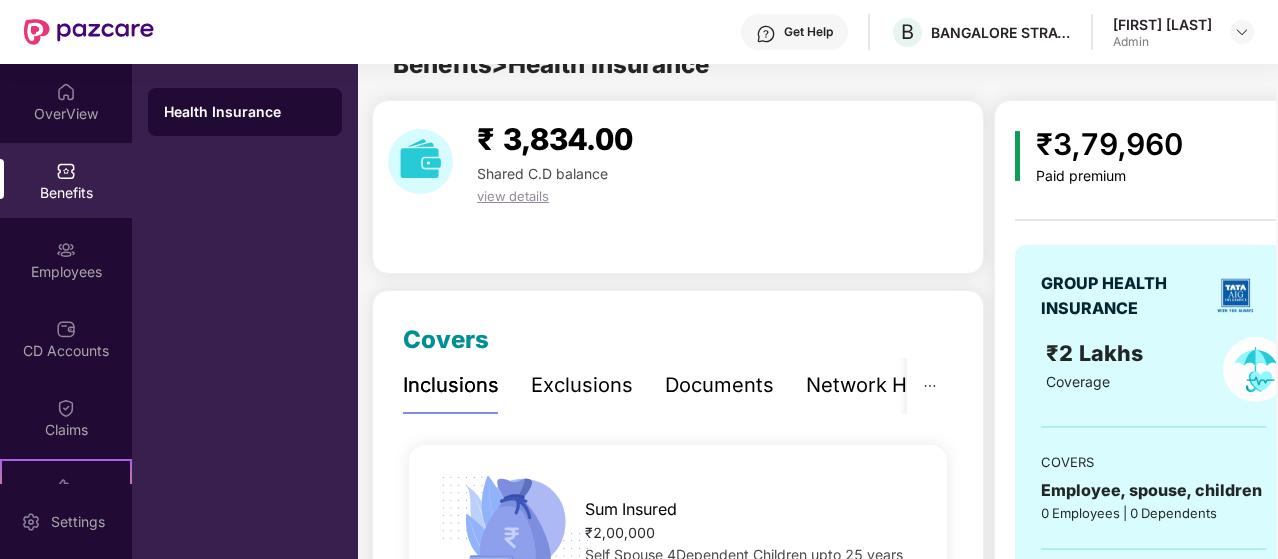 scroll, scrollTop: 88, scrollLeft: 0, axis: vertical 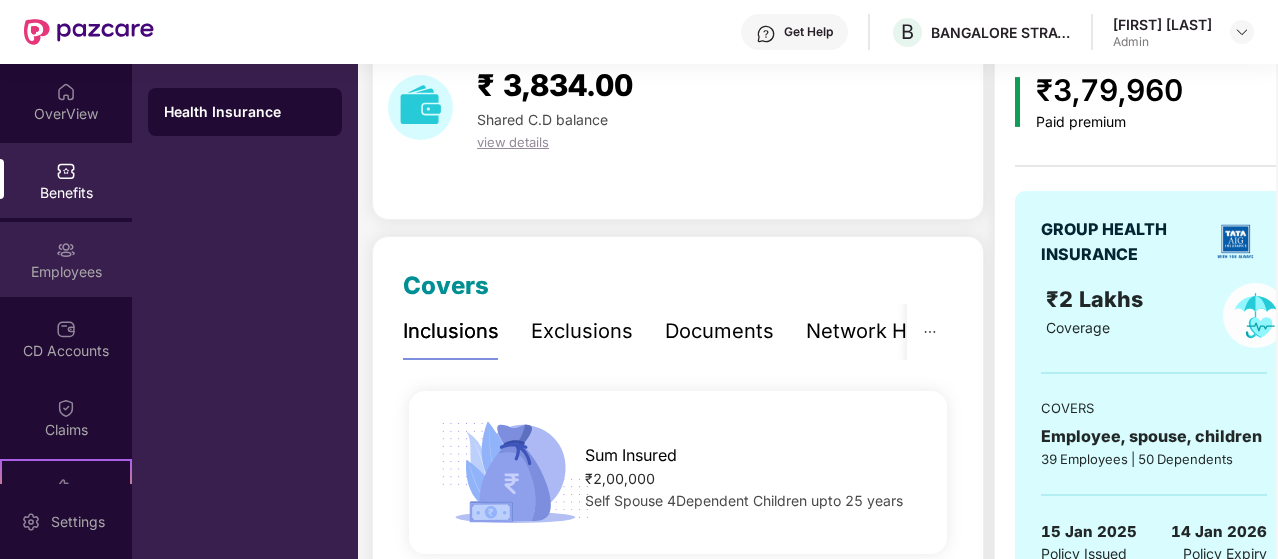 click on "Employees" at bounding box center (66, 272) 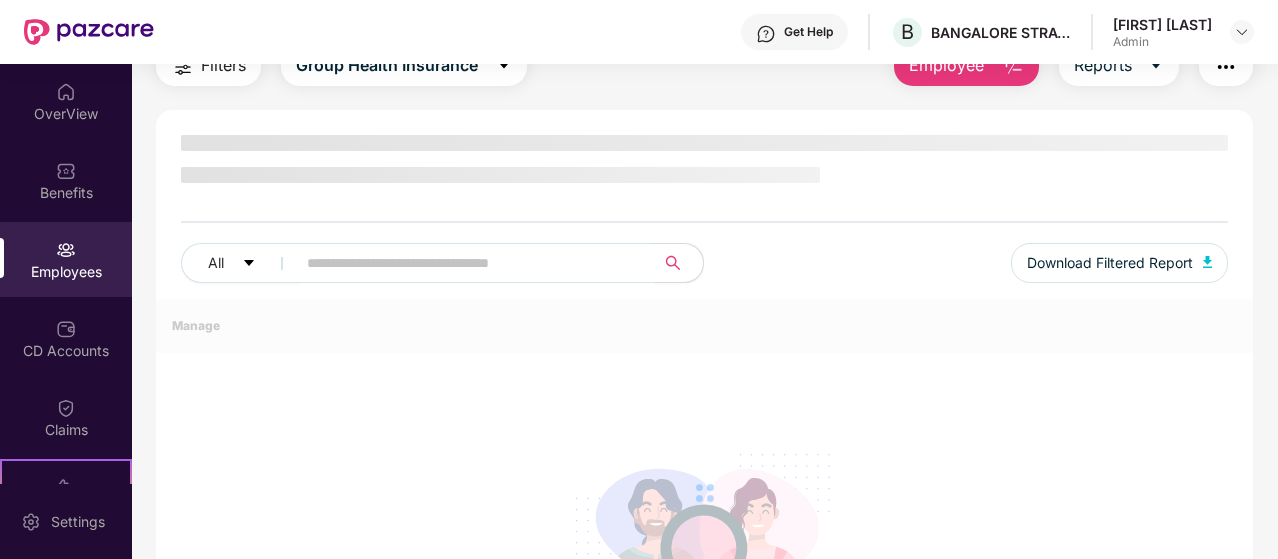 scroll, scrollTop: 88, scrollLeft: 0, axis: vertical 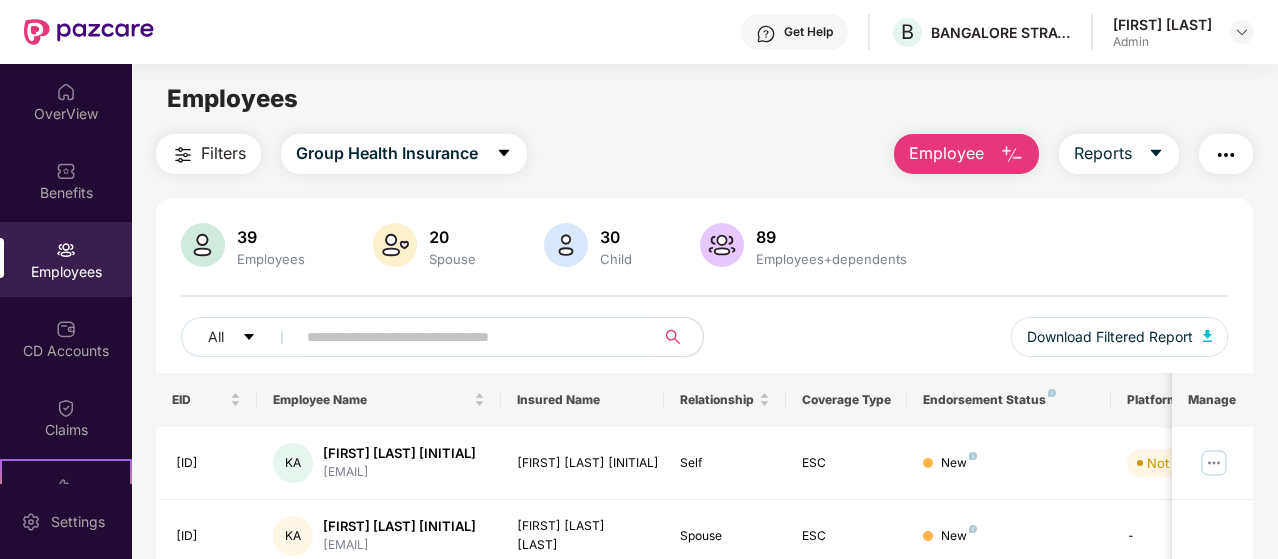 click at bounding box center [467, 337] 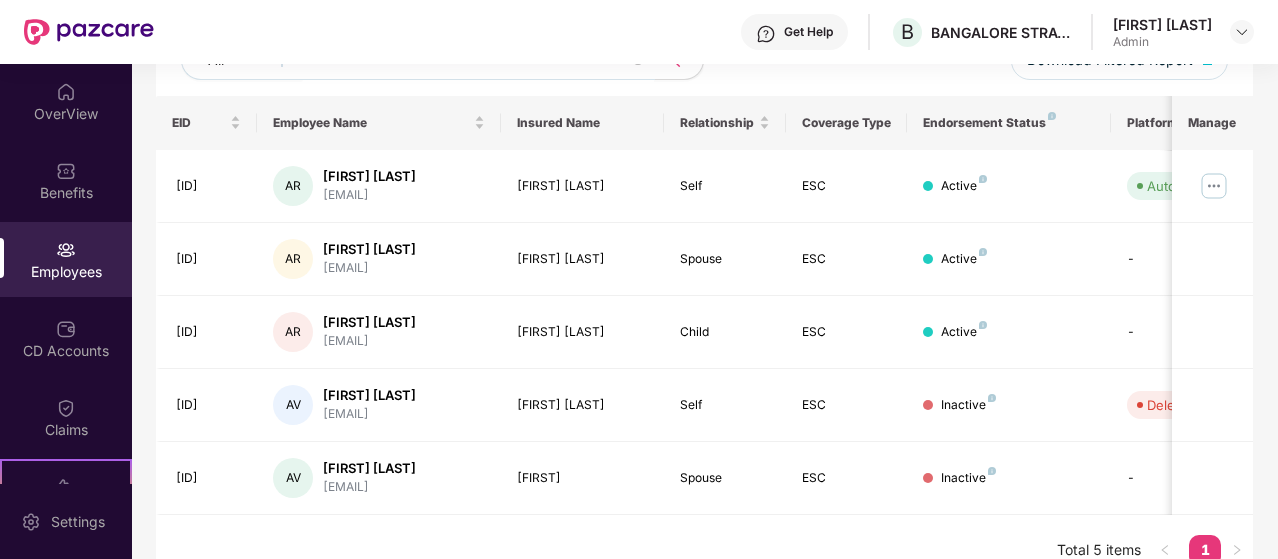 scroll, scrollTop: 278, scrollLeft: 0, axis: vertical 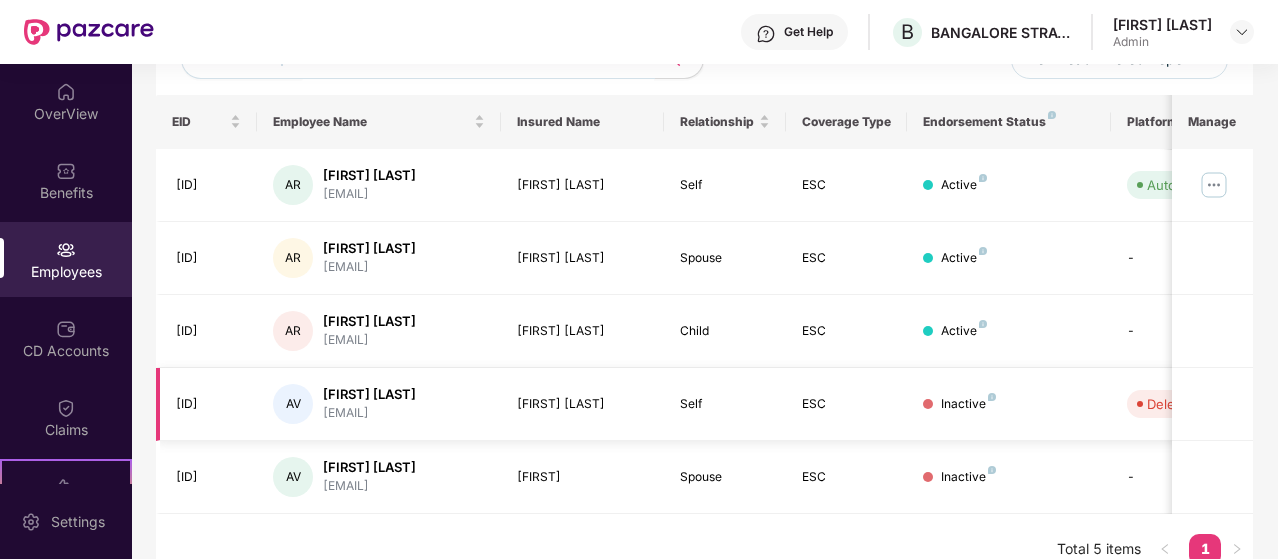 type on "*****" 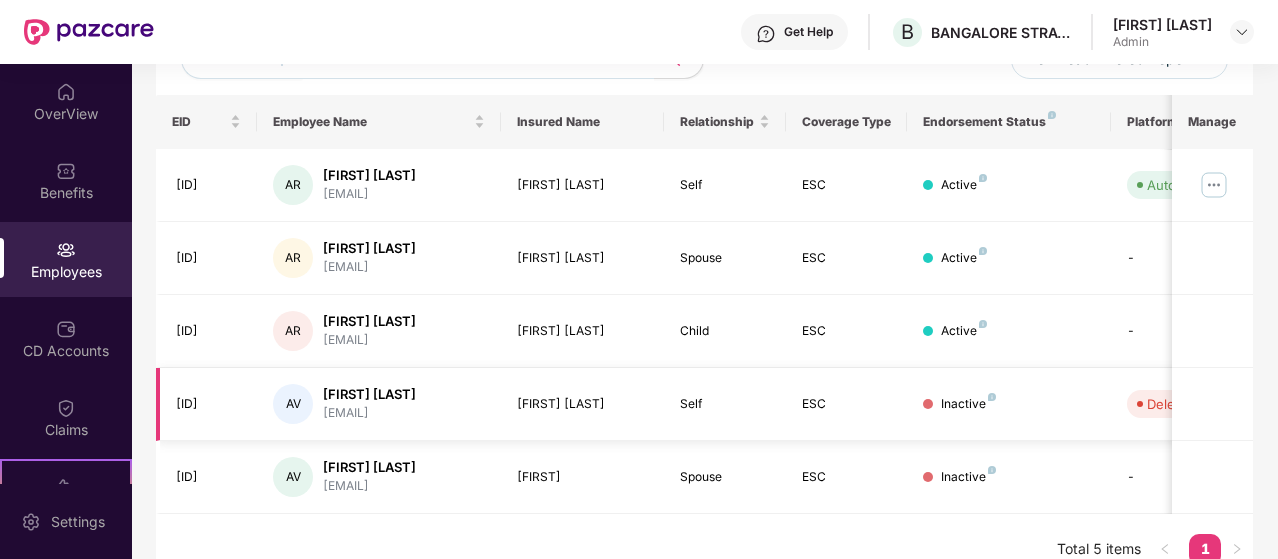 drag, startPoint x: 324, startPoint y: 413, endPoint x: 468, endPoint y: 411, distance: 144.01389 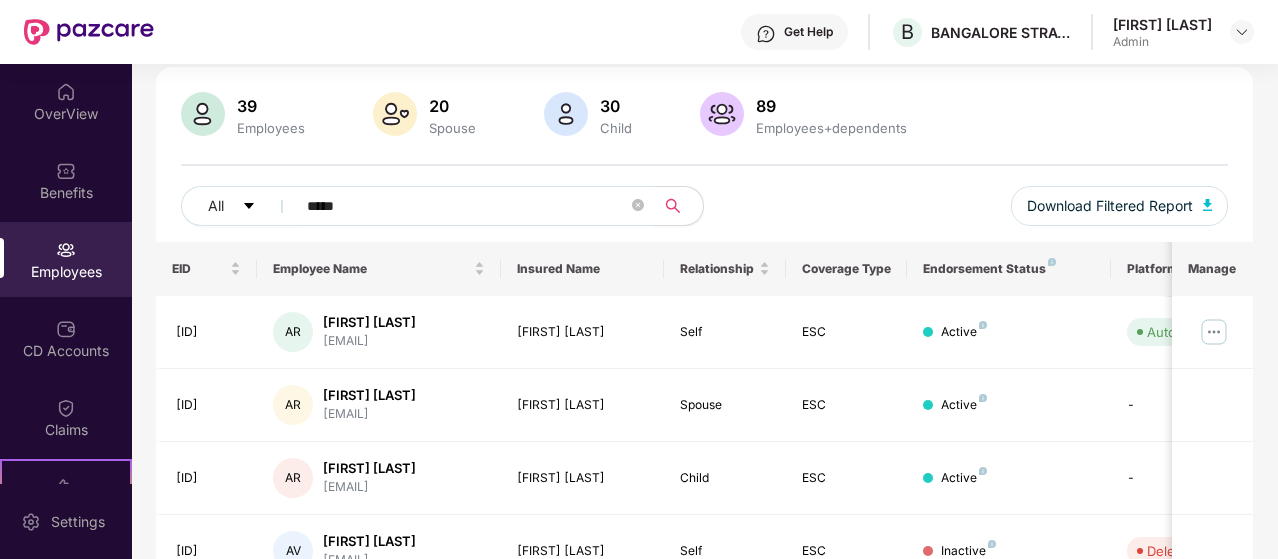 scroll, scrollTop: 0, scrollLeft: 0, axis: both 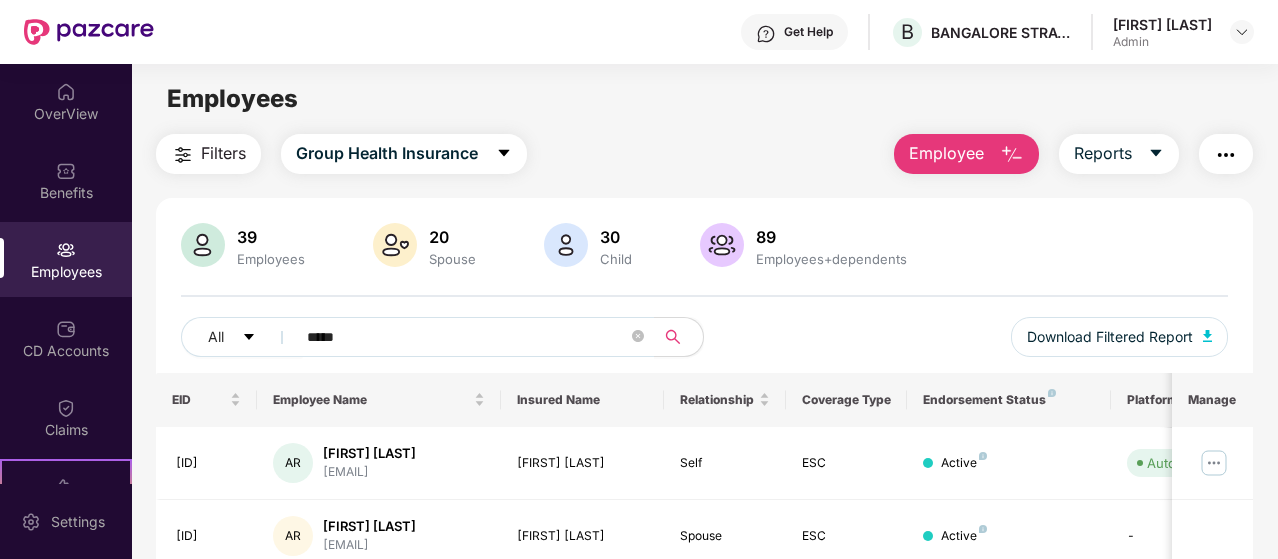 click at bounding box center [1012, 155] 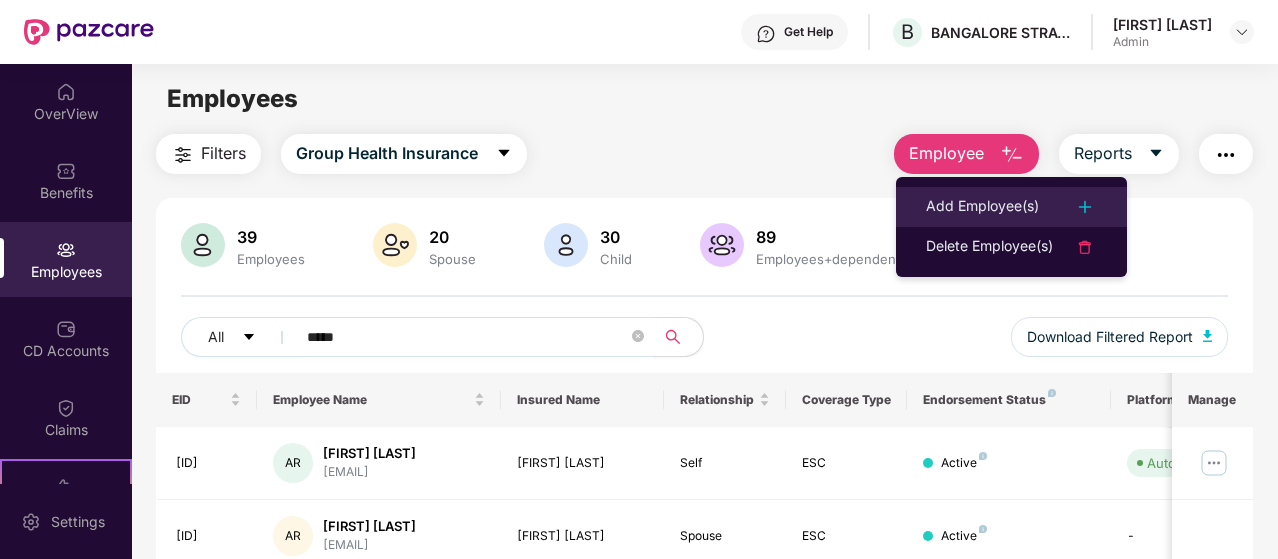 click at bounding box center [1085, 207] 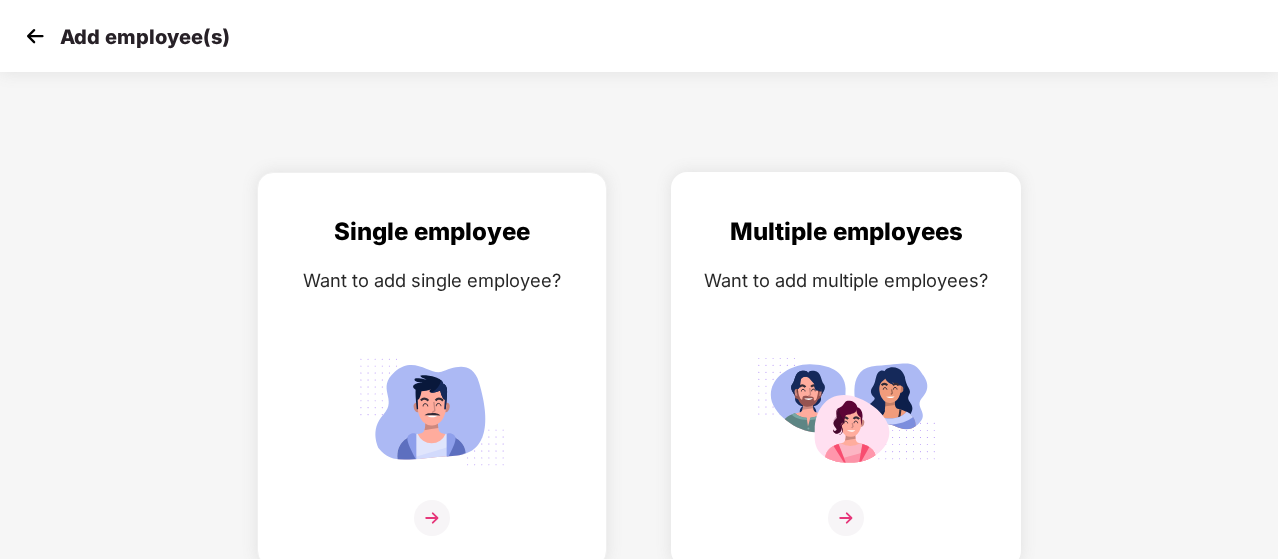 click at bounding box center [846, 518] 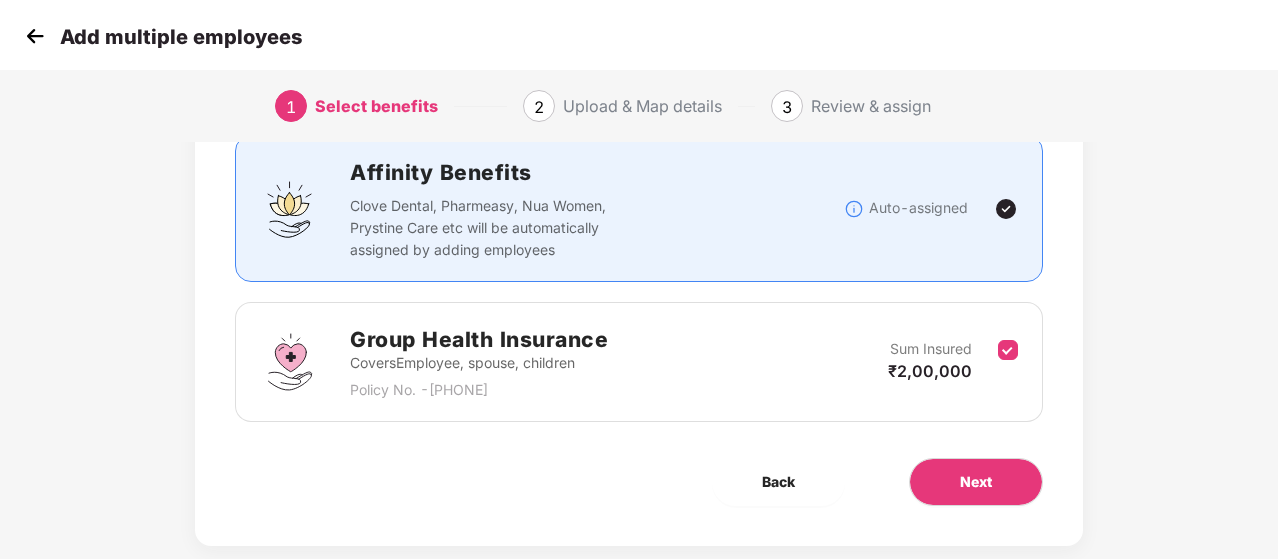 scroll, scrollTop: 178, scrollLeft: 0, axis: vertical 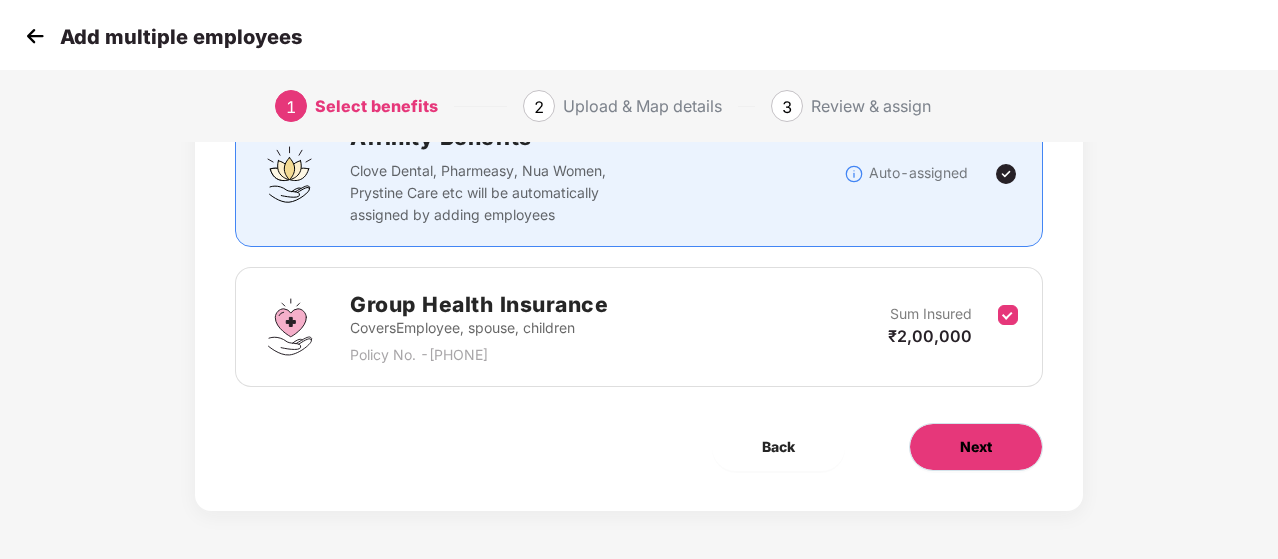 click on "Next" at bounding box center (976, 447) 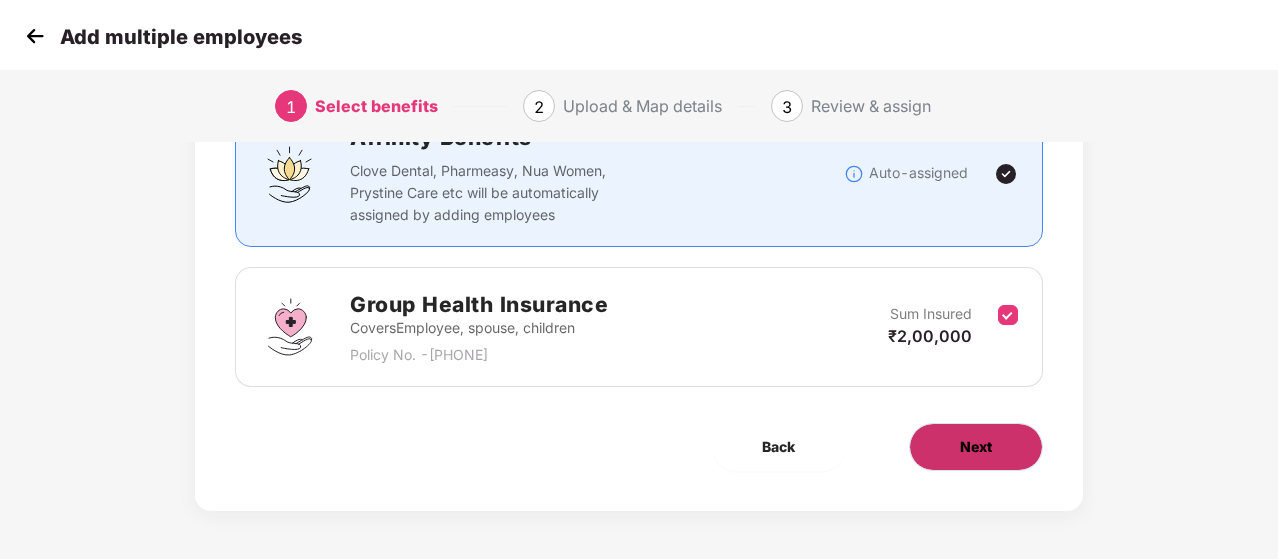 scroll, scrollTop: 0, scrollLeft: 0, axis: both 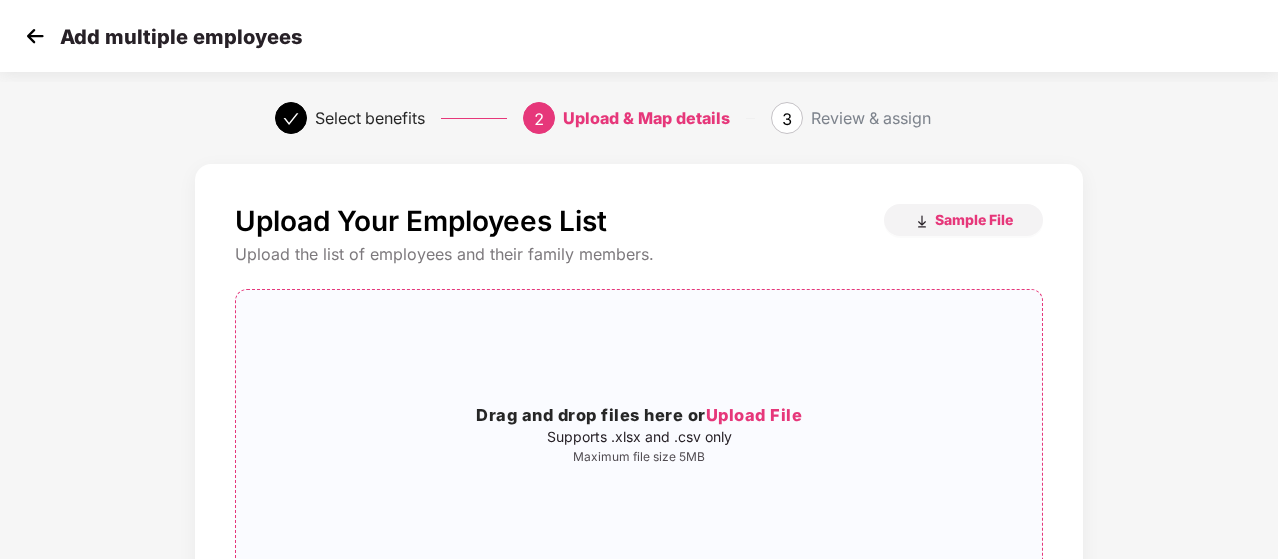 click on "Upload File" at bounding box center (754, 415) 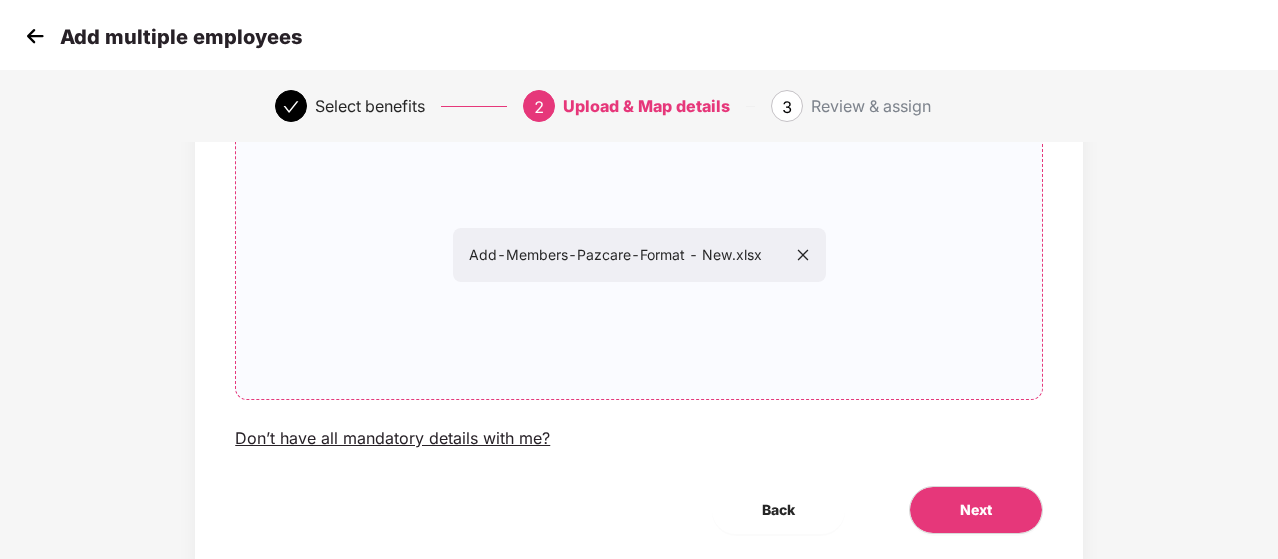 scroll, scrollTop: 244, scrollLeft: 0, axis: vertical 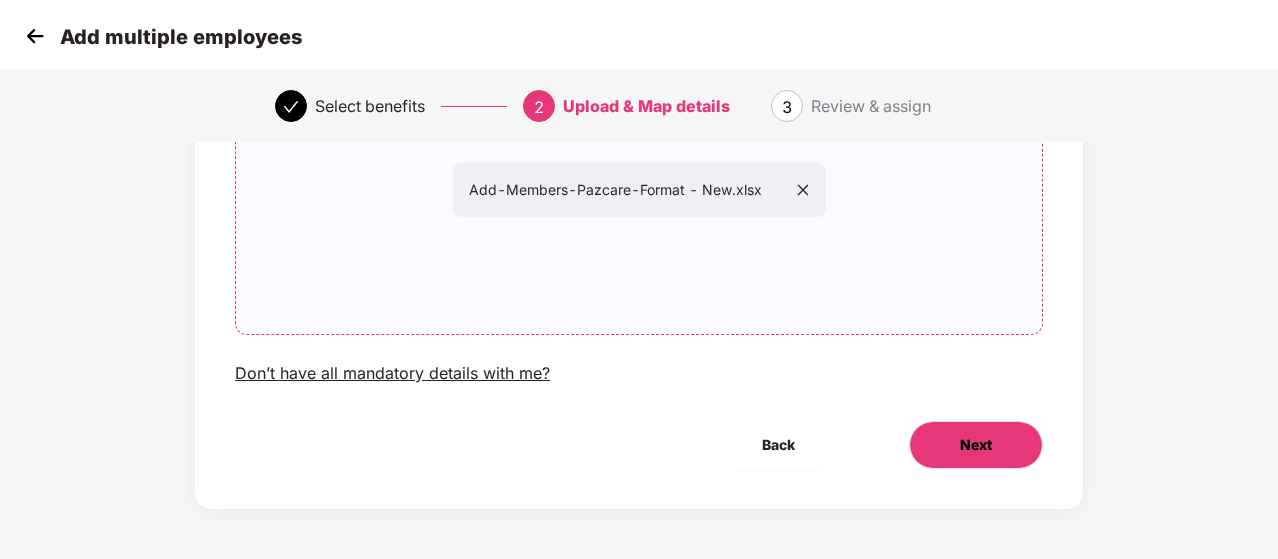 click on "Next" at bounding box center (976, 445) 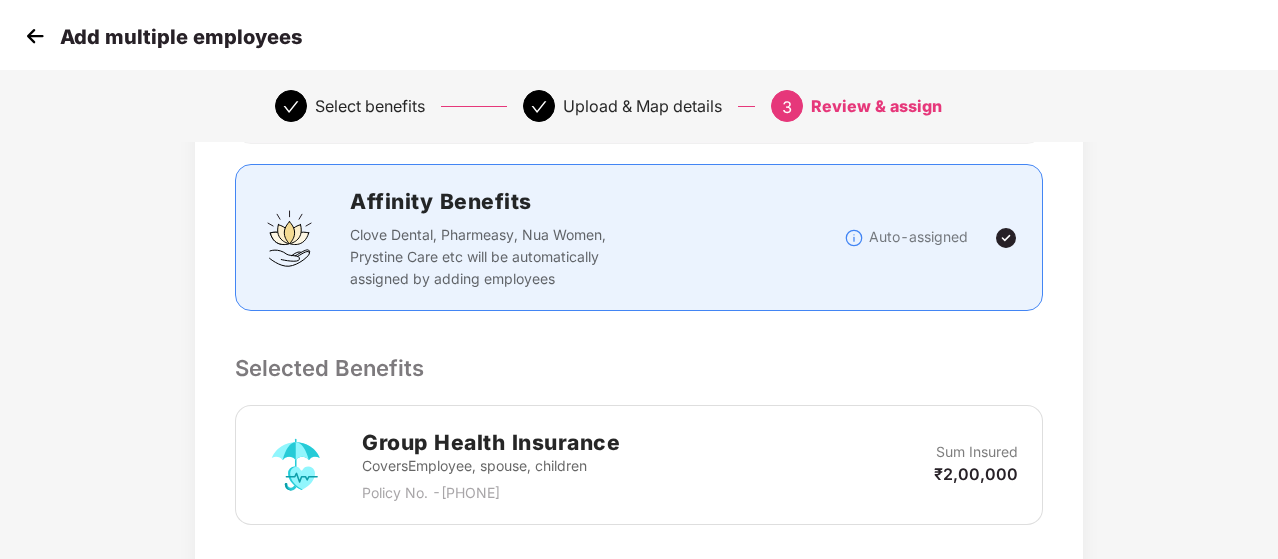 scroll, scrollTop: 0, scrollLeft: 0, axis: both 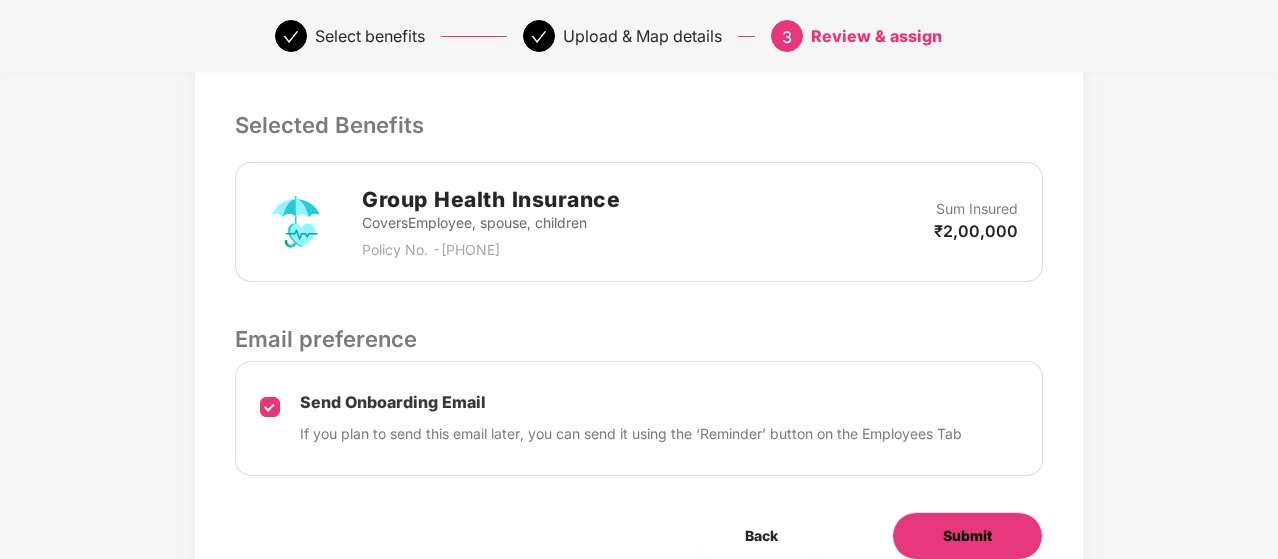 click on "Submit" at bounding box center [967, 536] 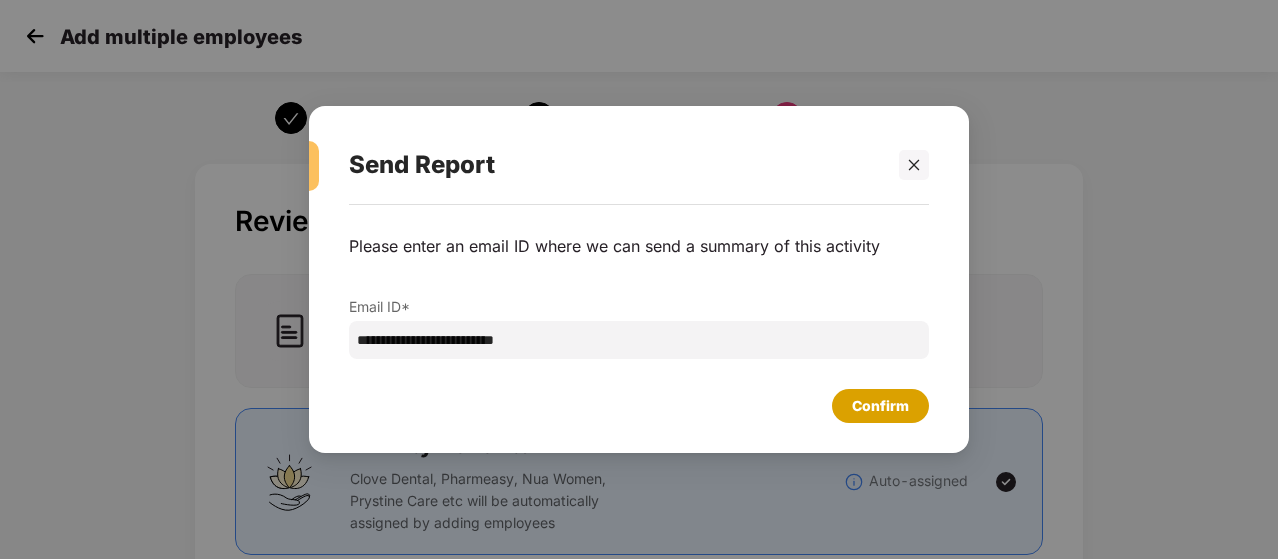 click on "Confirm" at bounding box center [880, 406] 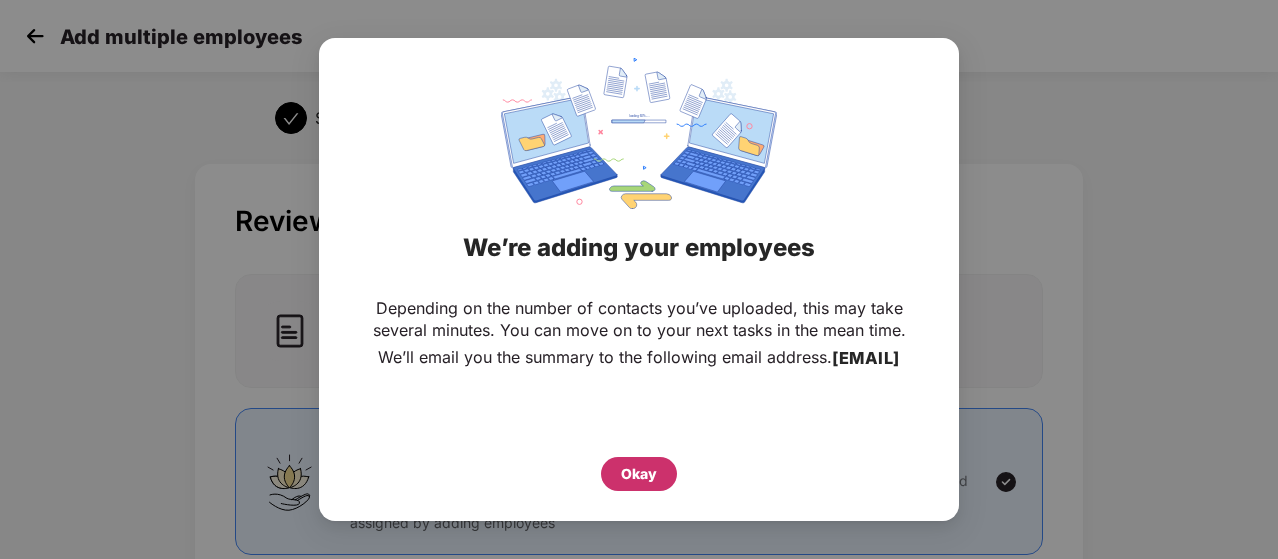 click on "Okay" at bounding box center (639, 474) 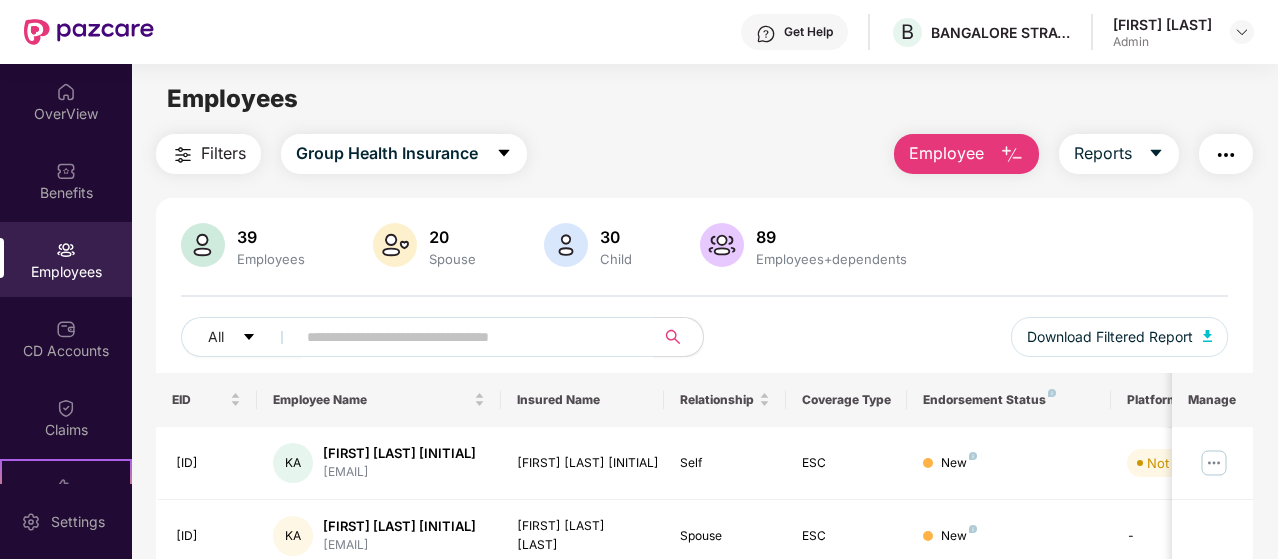 click at bounding box center (66, 250) 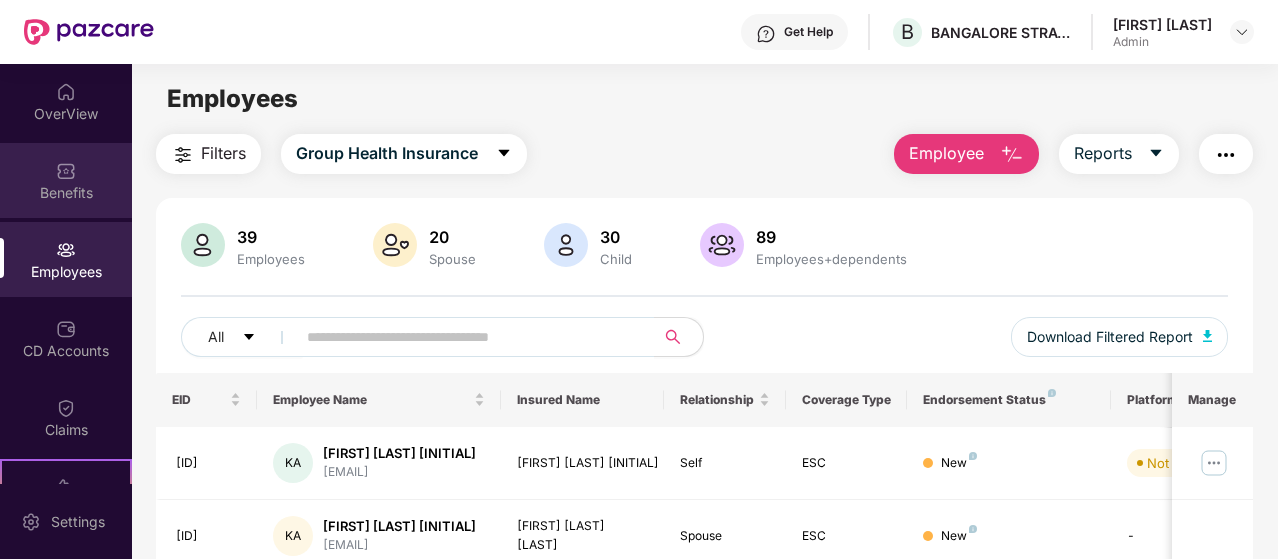 click on "Benefits" at bounding box center (66, 193) 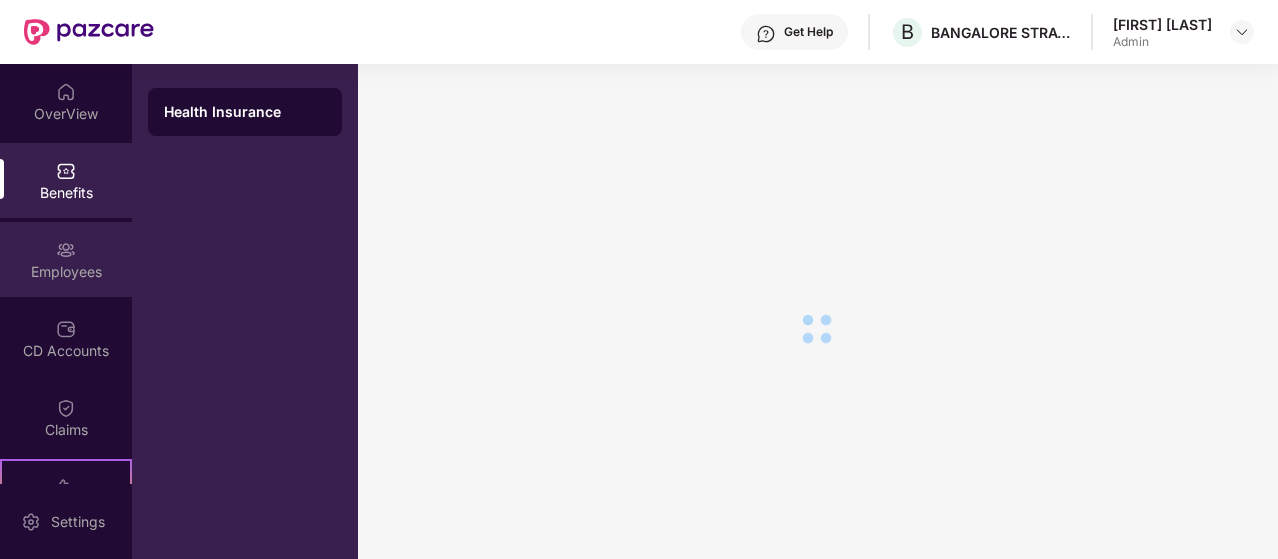 click on "Employees" at bounding box center [66, 259] 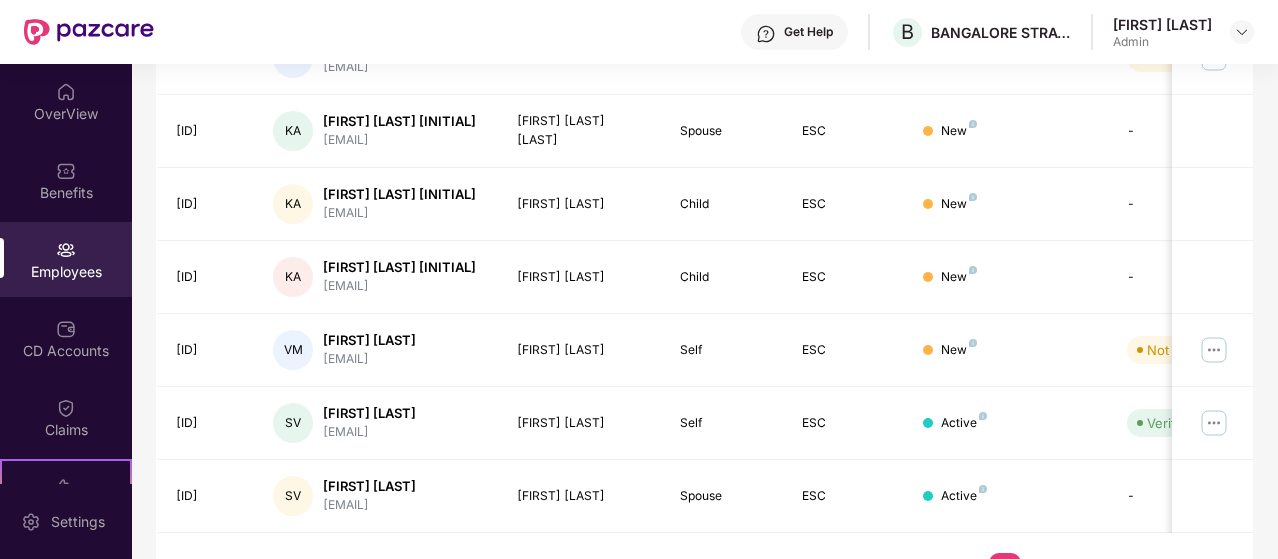 scroll, scrollTop: 0, scrollLeft: 0, axis: both 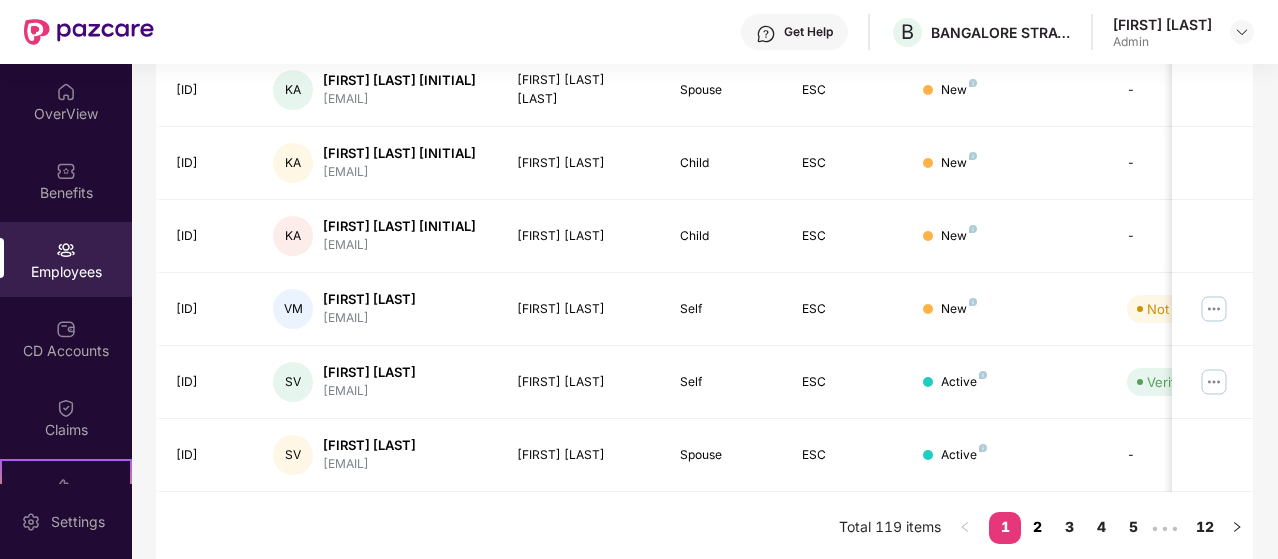 click on "2" at bounding box center [1037, 527] 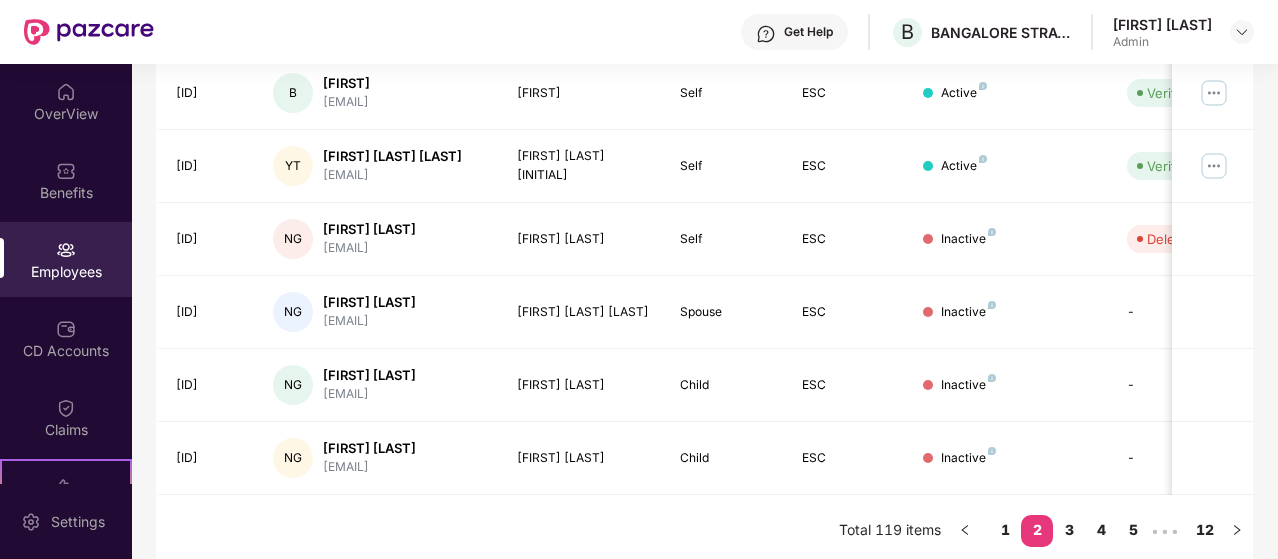 scroll, scrollTop: 665, scrollLeft: 0, axis: vertical 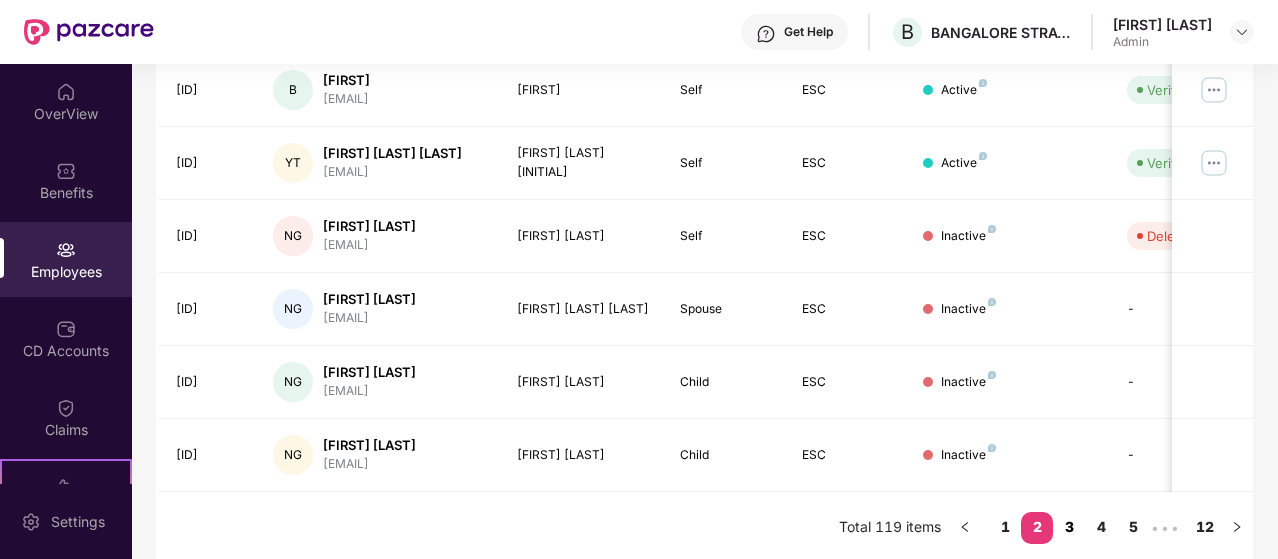 click on "3" at bounding box center (1069, 527) 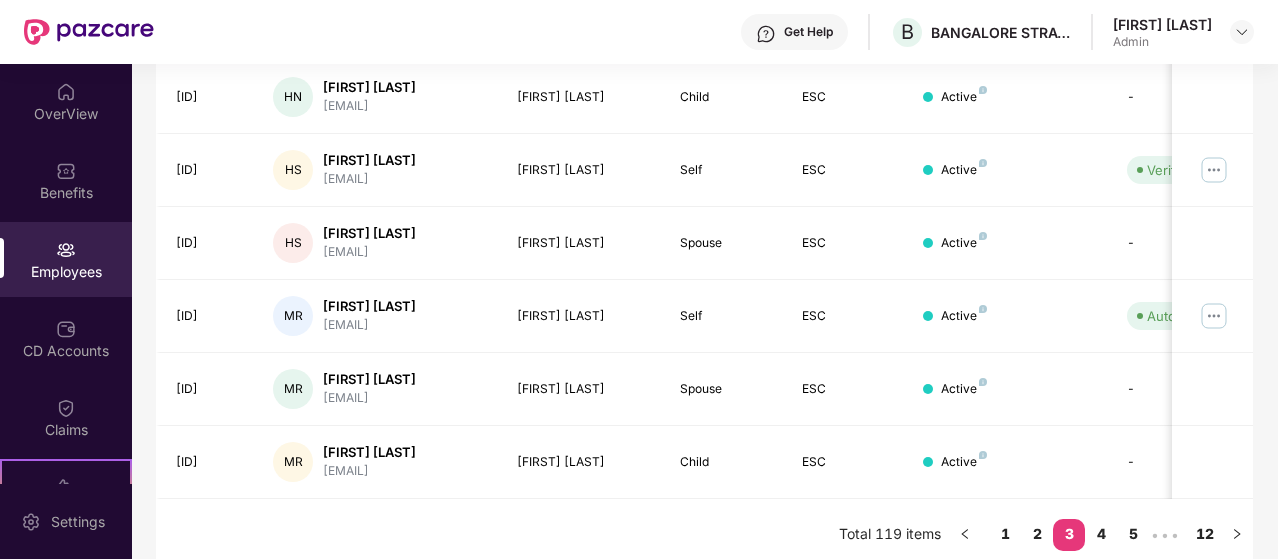 scroll, scrollTop: 665, scrollLeft: 0, axis: vertical 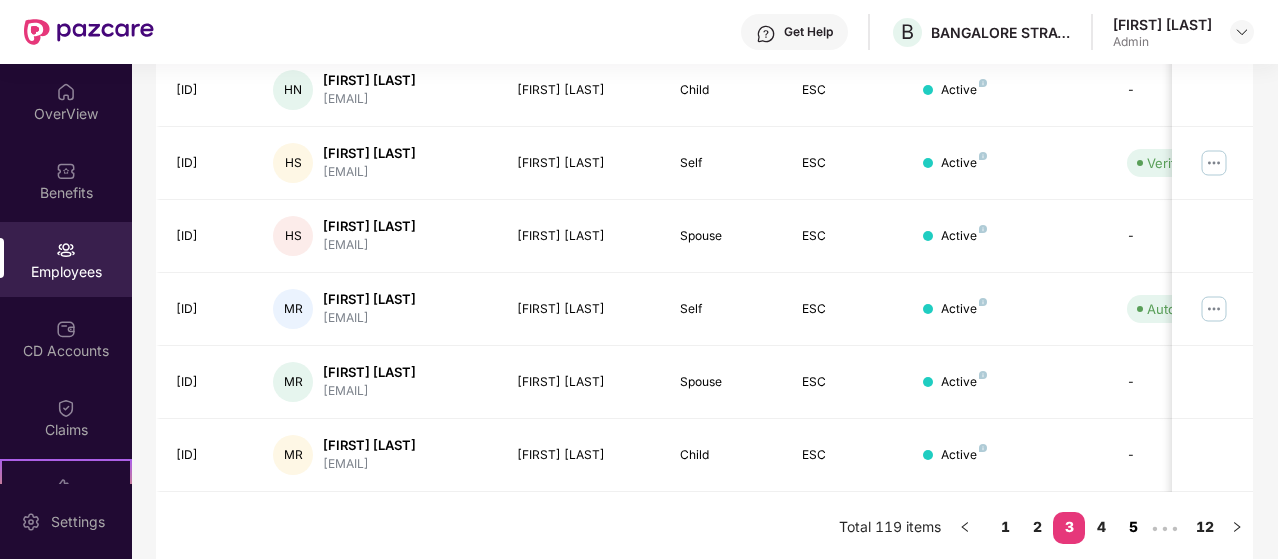 click on "4" at bounding box center (1101, 527) 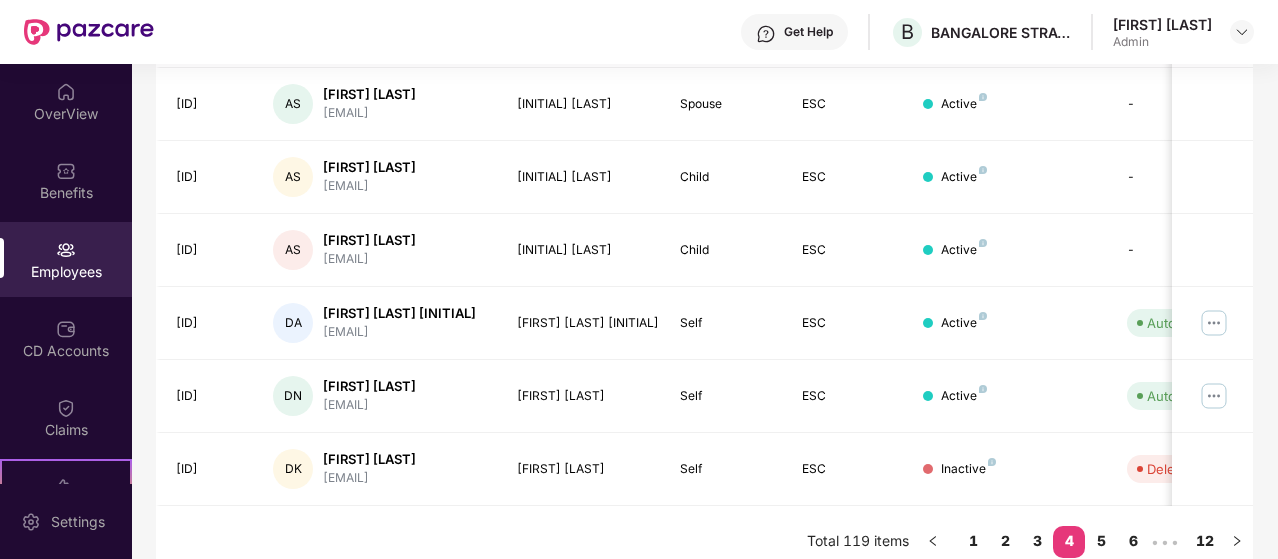 scroll, scrollTop: 665, scrollLeft: 0, axis: vertical 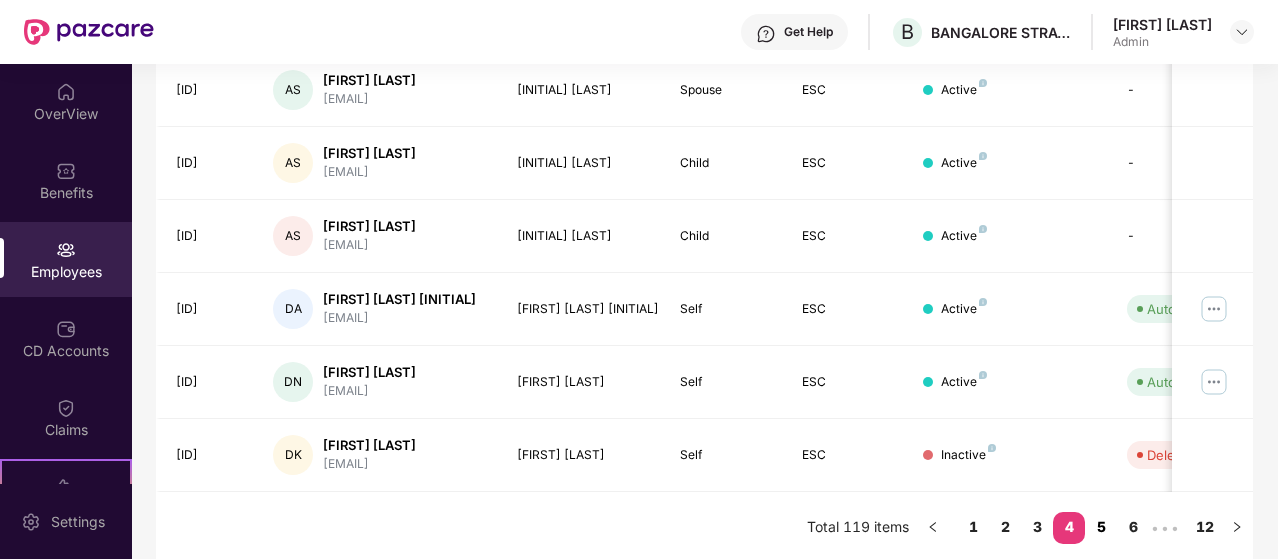 click on "5" at bounding box center (1101, 527) 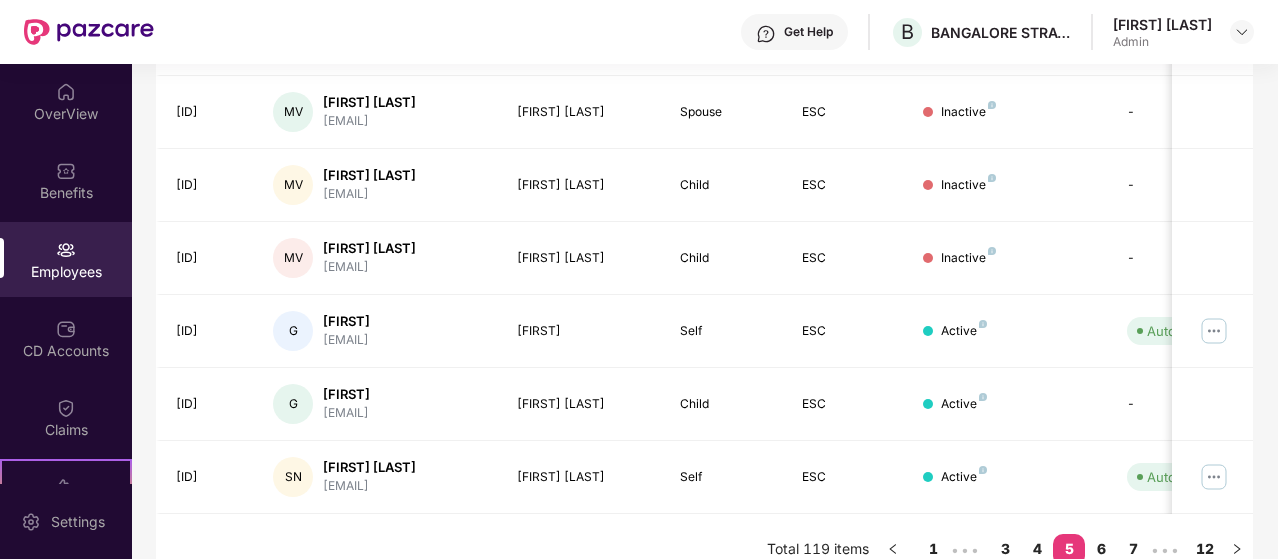 scroll, scrollTop: 665, scrollLeft: 0, axis: vertical 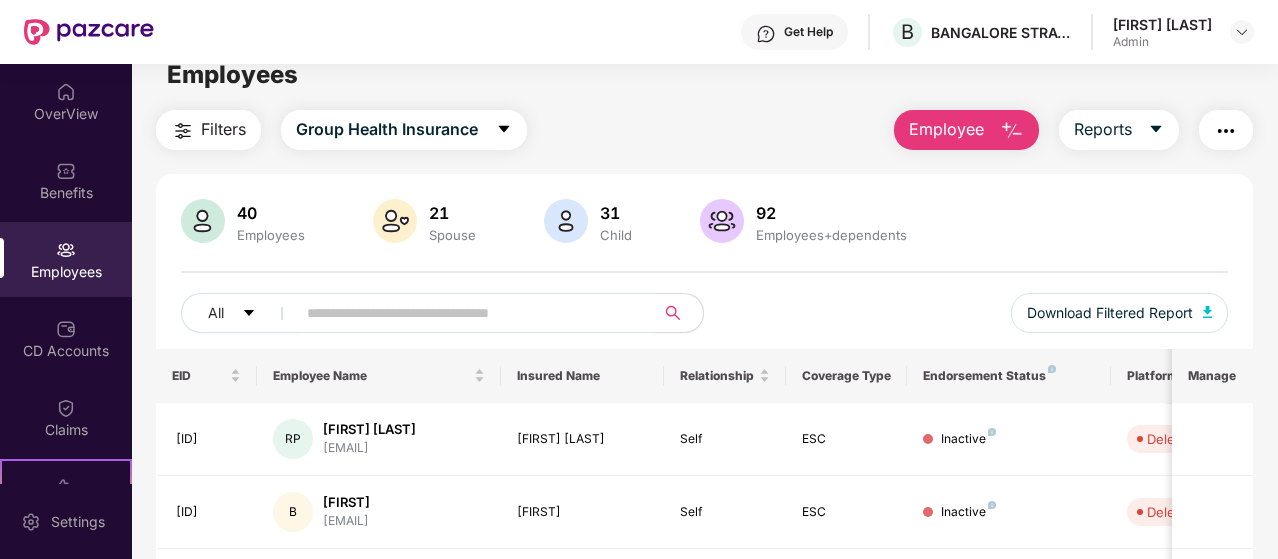 click at bounding box center (467, 313) 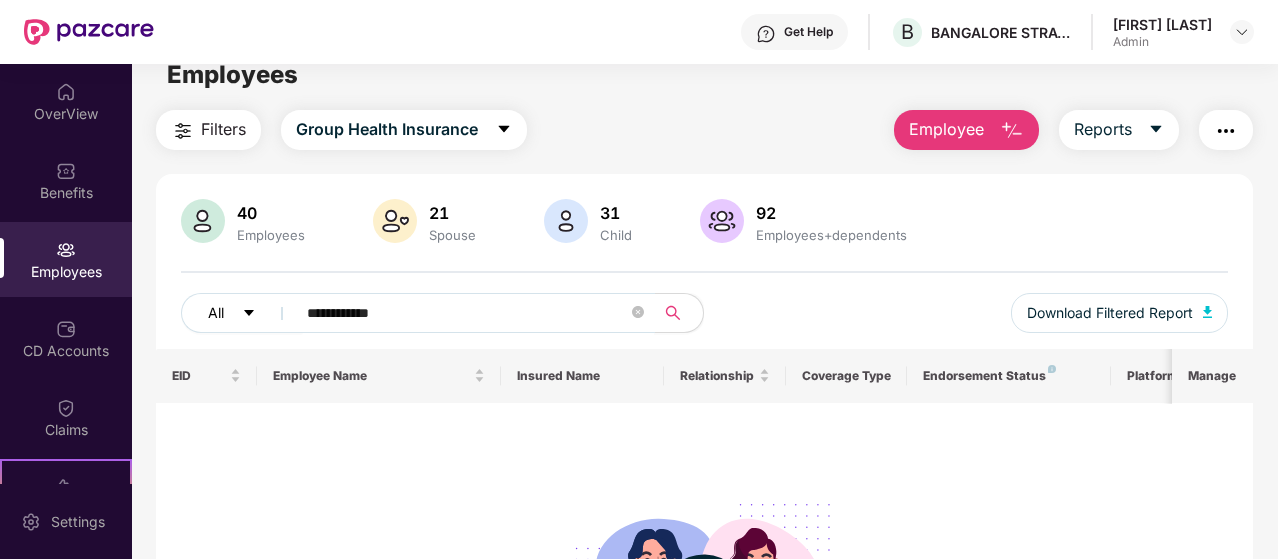 drag, startPoint x: 430, startPoint y: 315, endPoint x: 204, endPoint y: 297, distance: 226.71568 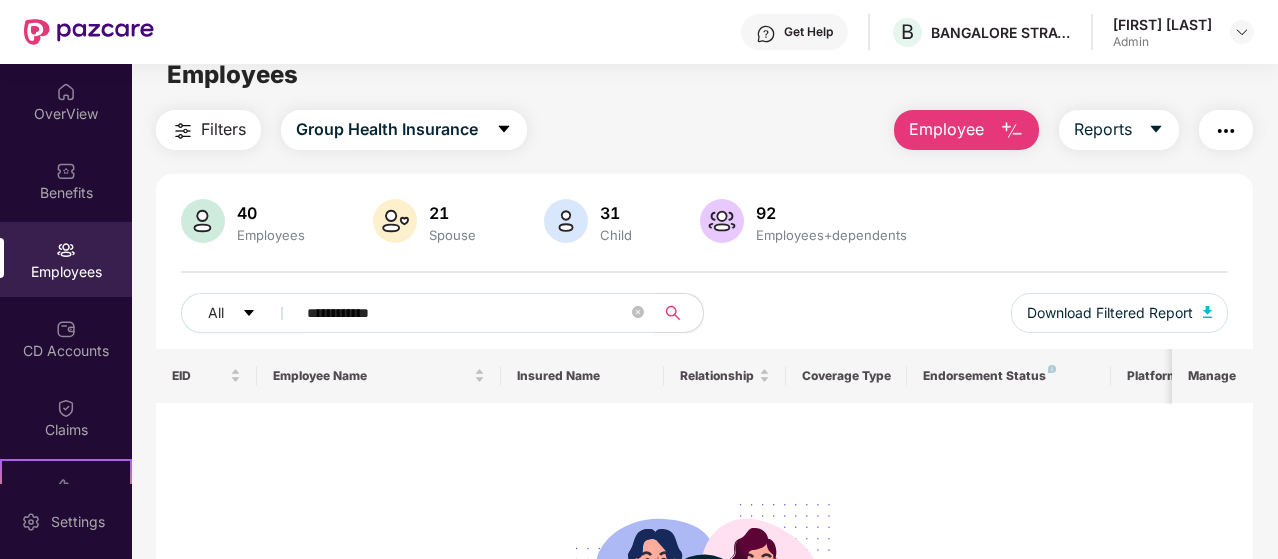 click on "**********" at bounding box center (467, 313) 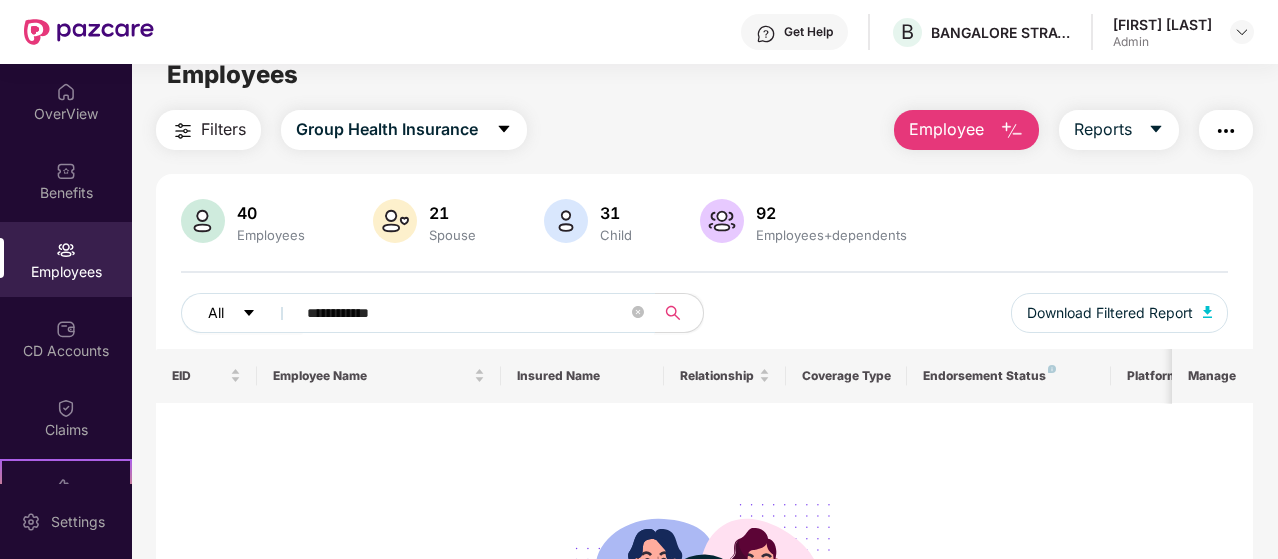 drag, startPoint x: 446, startPoint y: 305, endPoint x: 279, endPoint y: 305, distance: 167 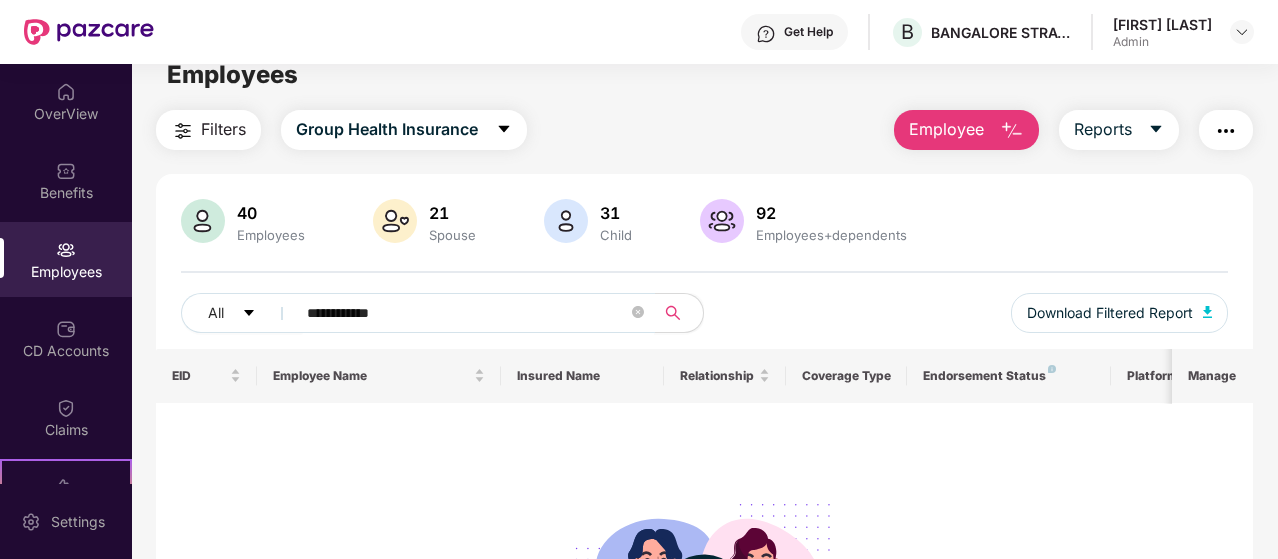 type on "**********" 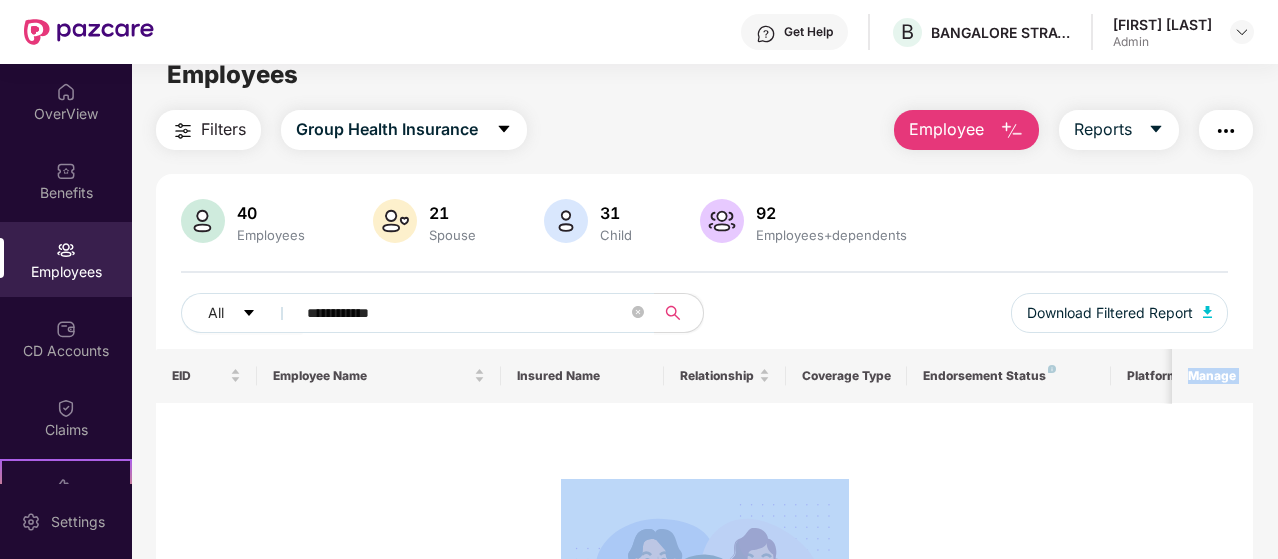 drag, startPoint x: 1274, startPoint y: 387, endPoint x: 1272, endPoint y: 433, distance: 46.043457 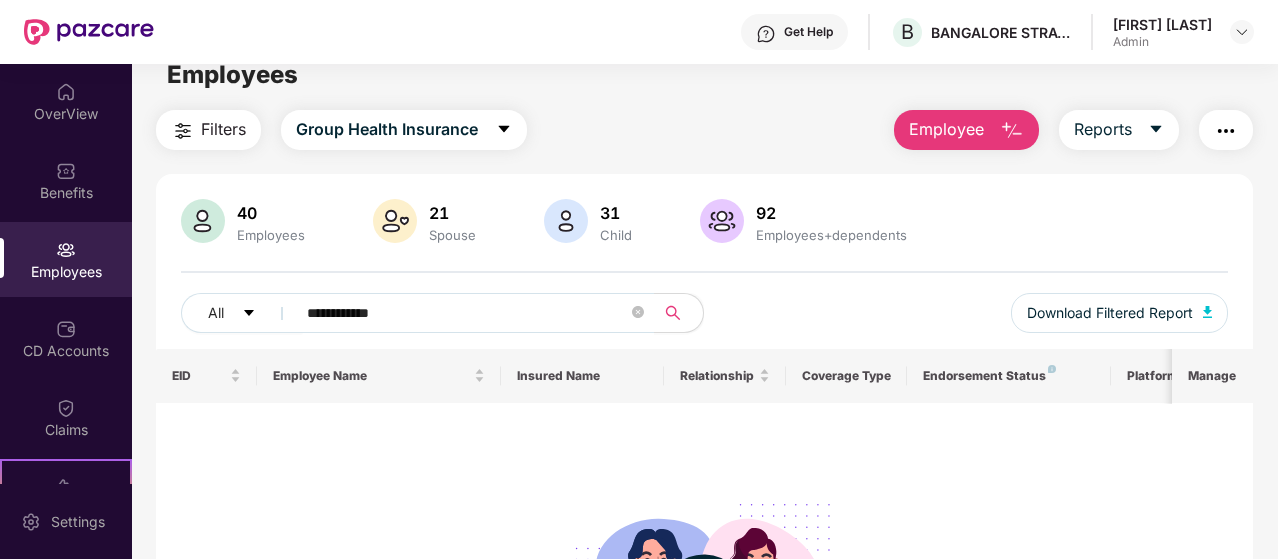 click on "No data found" at bounding box center (705, 569) 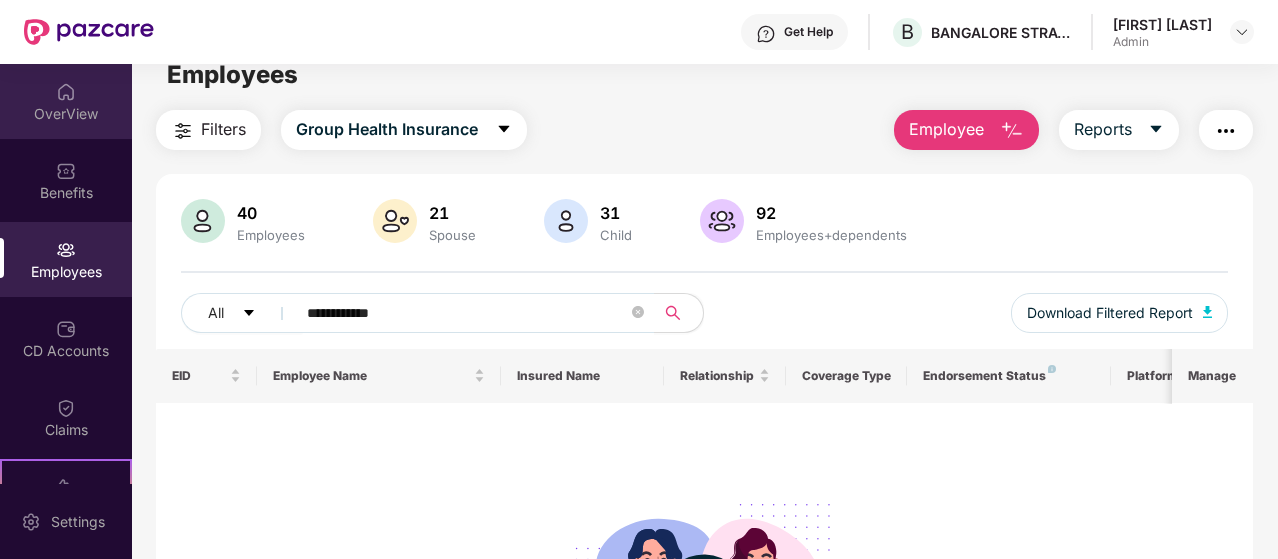 click on "OverView" at bounding box center (66, 101) 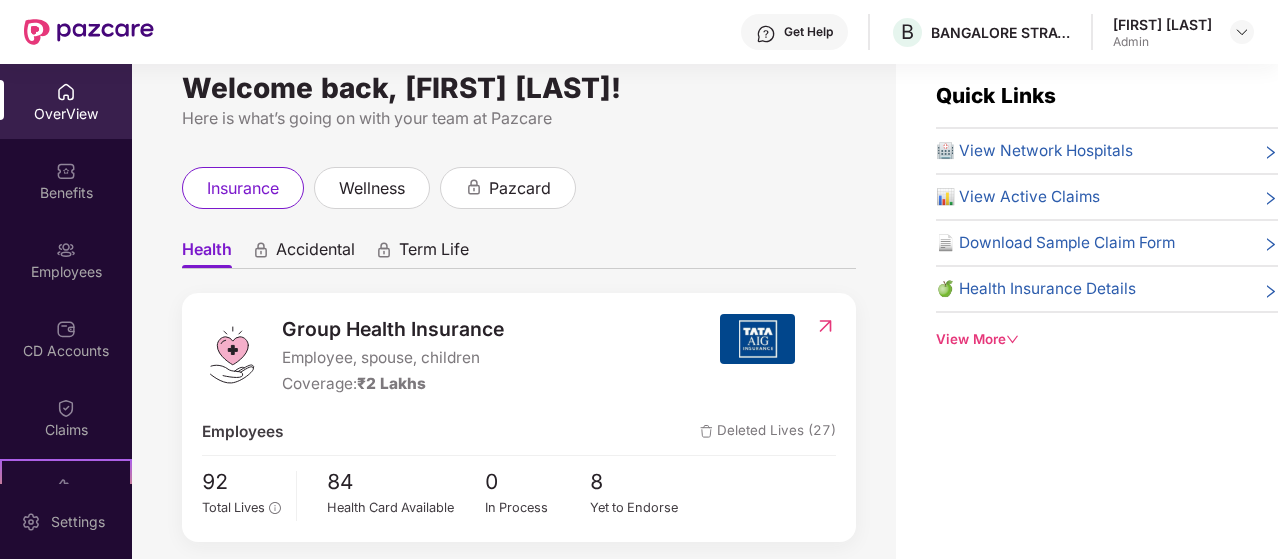 scroll, scrollTop: 64, scrollLeft: 0, axis: vertical 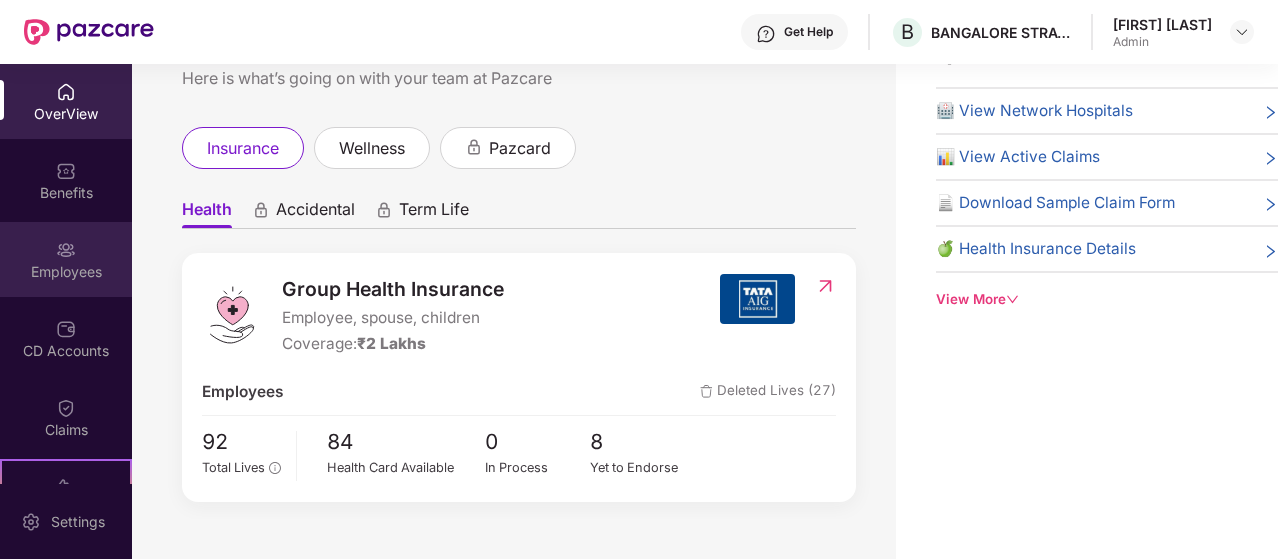 click on "Employees" at bounding box center (66, 259) 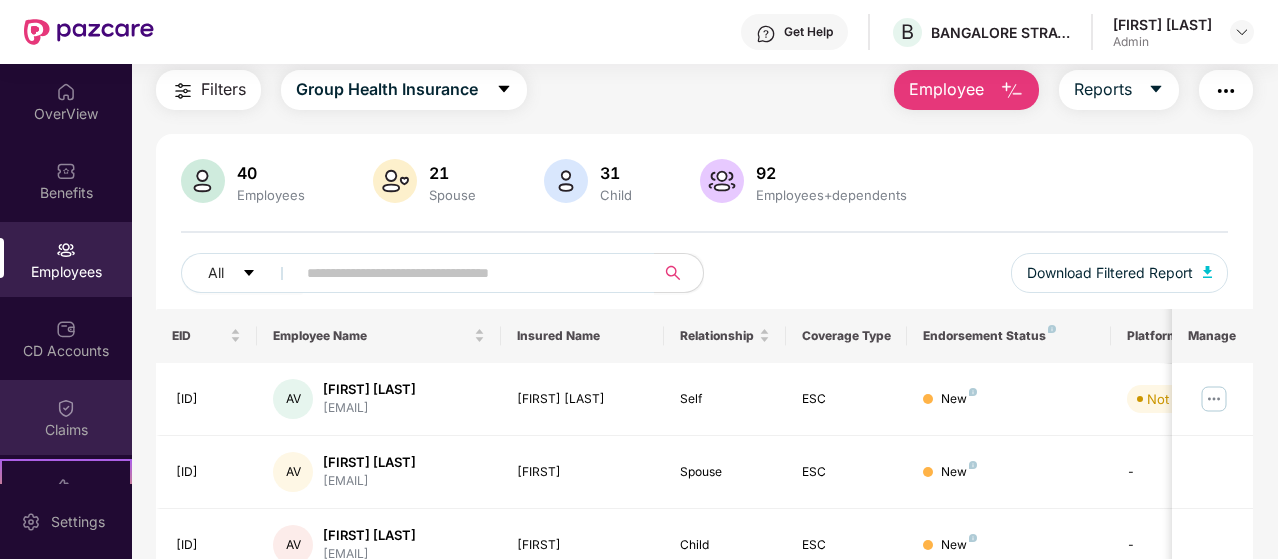 click on "Claims" at bounding box center (66, 417) 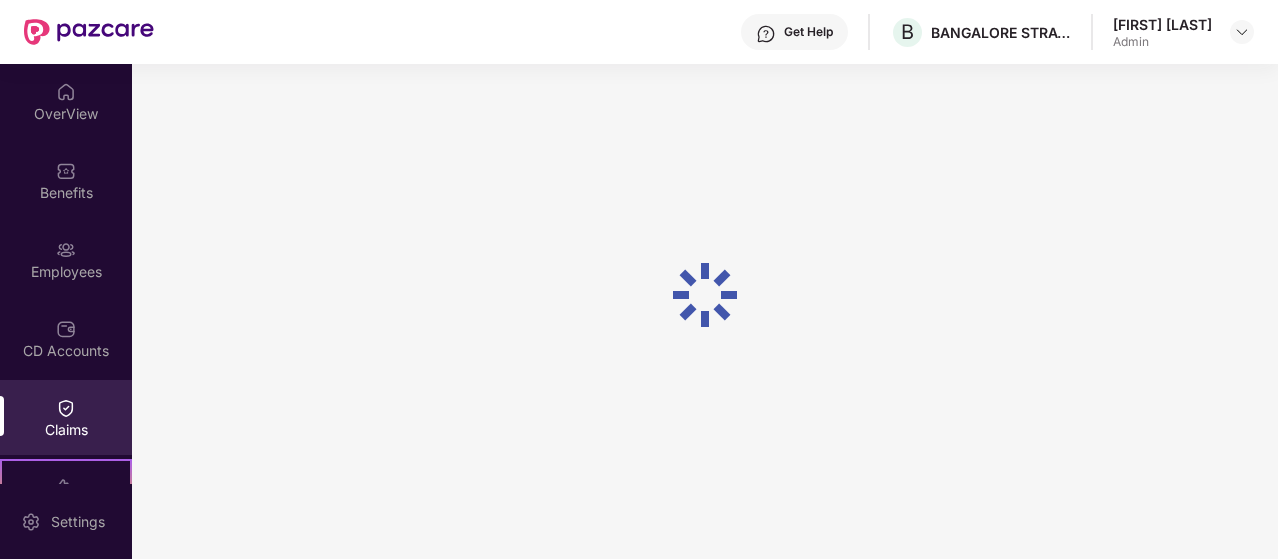 scroll, scrollTop: 64, scrollLeft: 0, axis: vertical 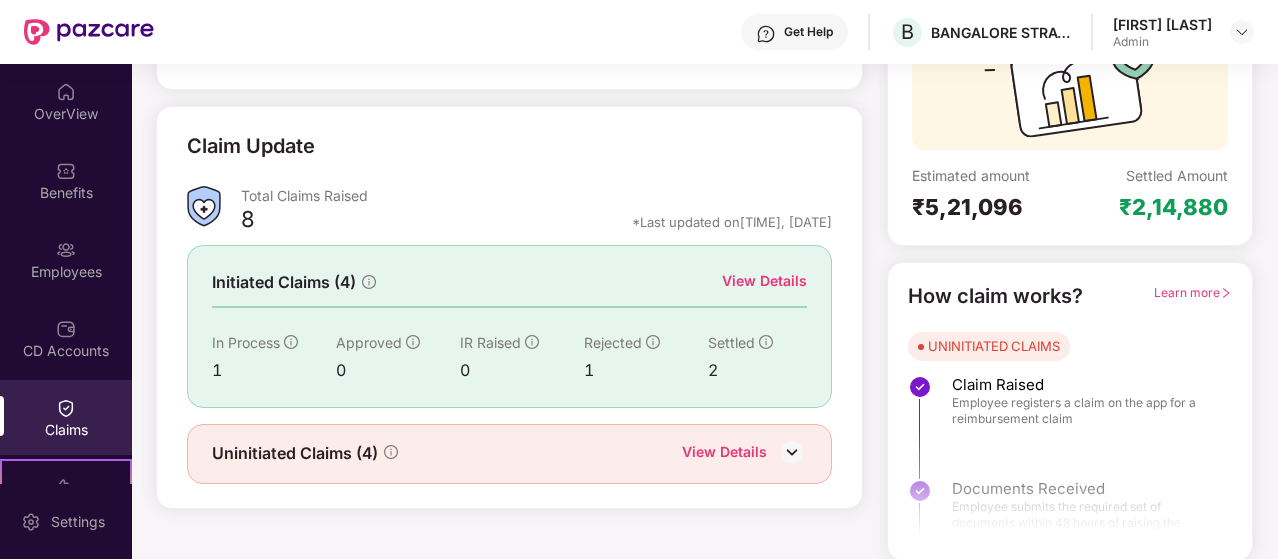 click on "View Details" at bounding box center (764, 281) 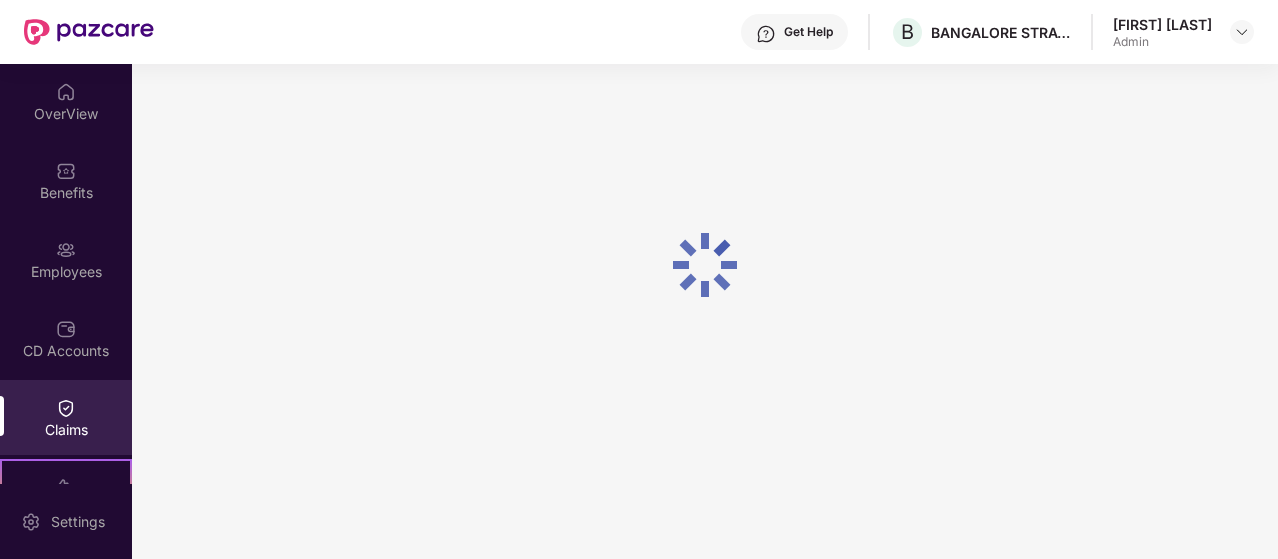 scroll, scrollTop: 64, scrollLeft: 0, axis: vertical 